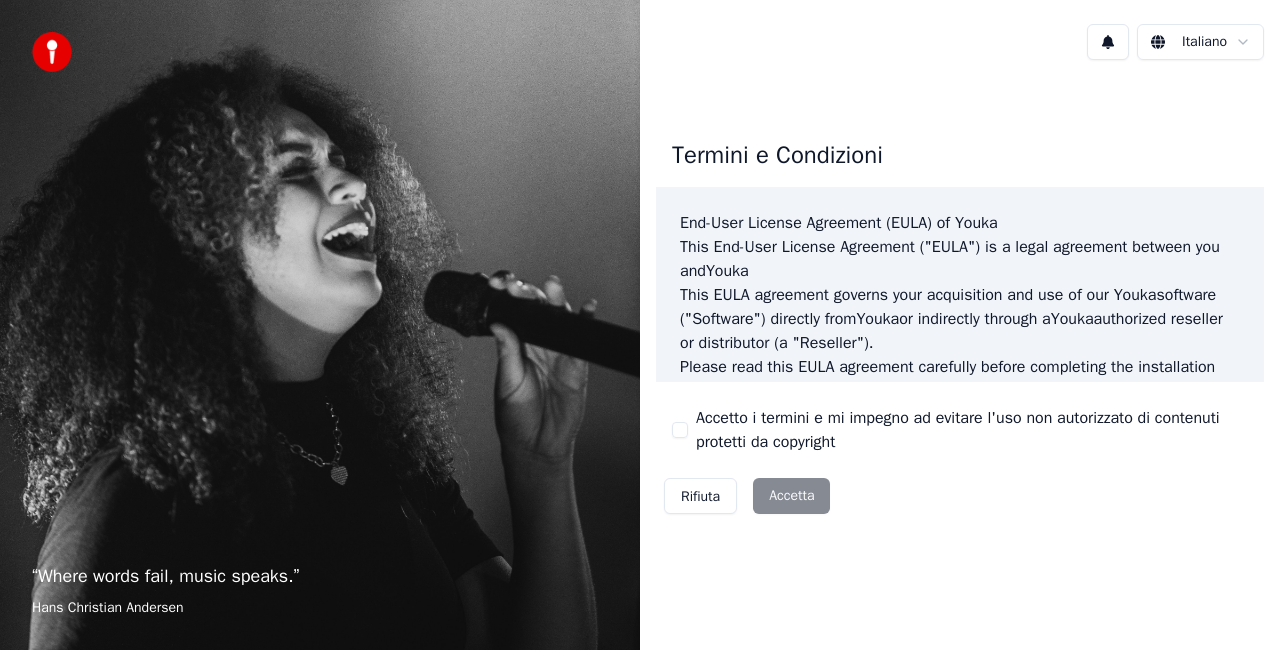 scroll, scrollTop: 0, scrollLeft: 0, axis: both 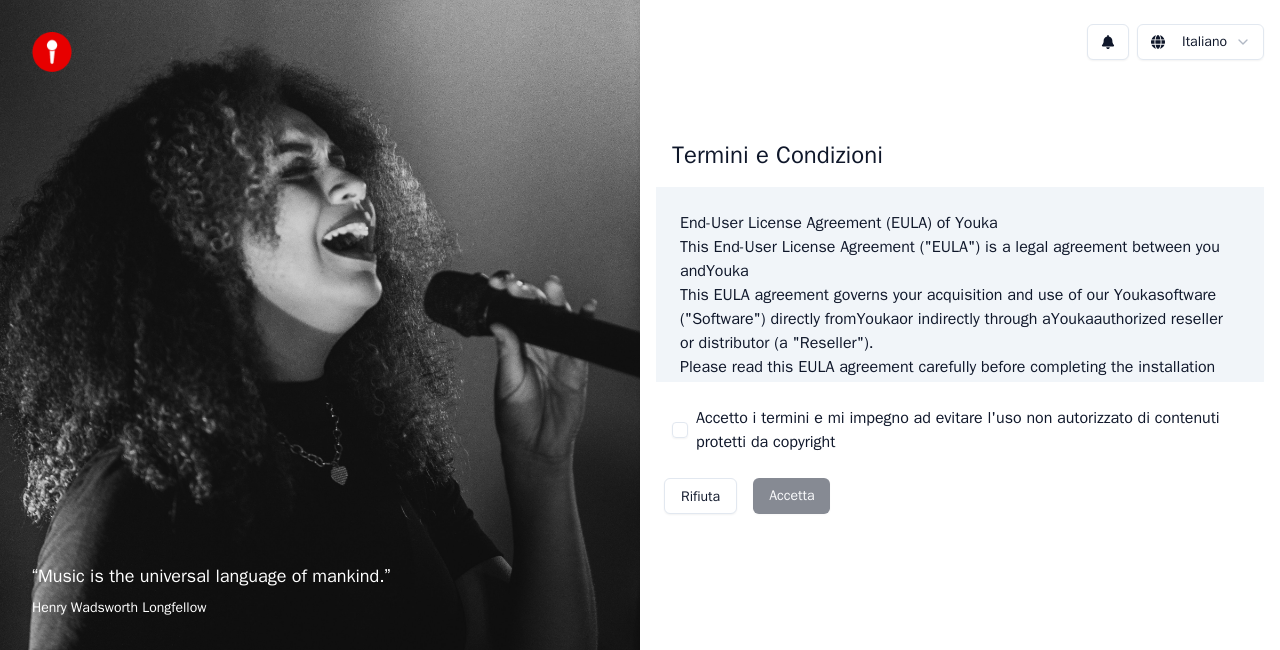click on "Accetto i termini e mi impegno ad evitare l'uso non autorizzato di contenuti protetti da copyright" at bounding box center (680, 430) 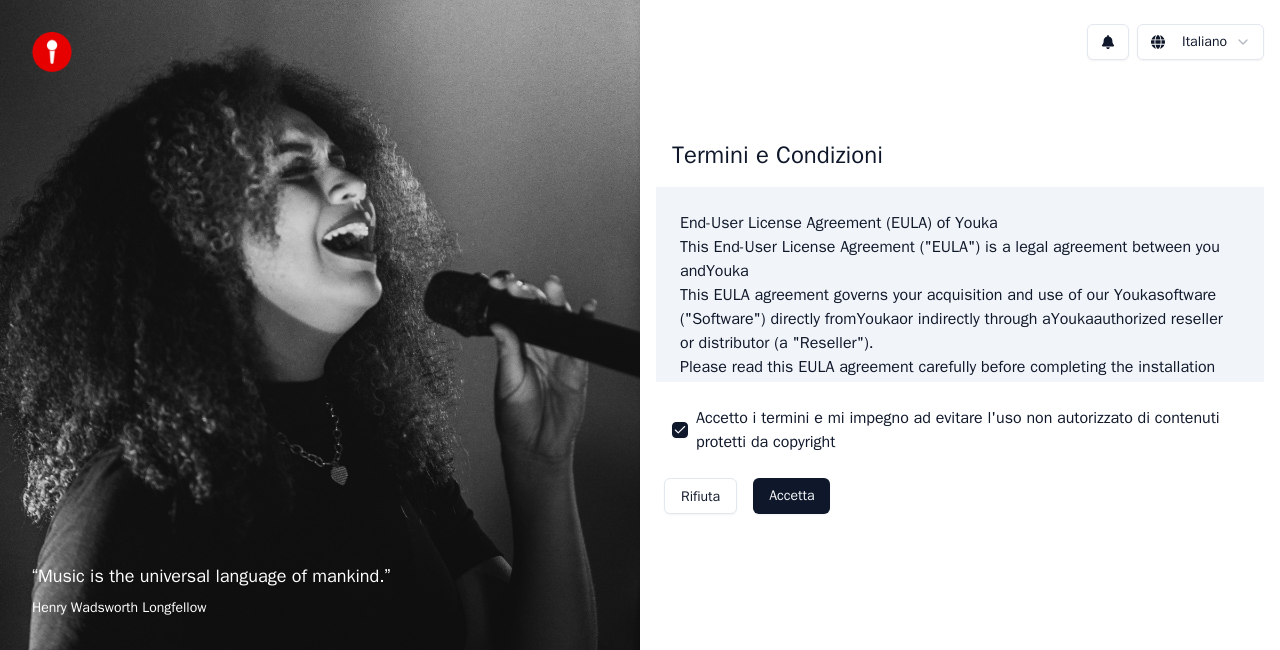 click on "“ Music is the universal language of mankind. ” Henry Wadsworth Longfellow Italiano Termini e Condizioni End-User License Agreement (EULA) of Youka This End-User License Agreement ("EULA") is a legal agreement between you and Youka This EULA agreement governs your acquisition and use of our Youka software ("Software") directly from Youka or indirectly through a Youka authorized reseller or distributor (a "Reseller"). Please read this EULA agreement carefully before completing the installation process and using the Youka software. It provides a license to use the Youka software and contains warranty information and liability disclaimers. If you register for a free trial of the Youka software, this EULA agreement will also govern that trial. By clicking "accept" or installing and/or using the Youka software, you are confirming your acceptance of the Software and agreeing to become bound by the terms of this EULA agreement. This EULA agreement shall apply only to the Software supplied by" at bounding box center [640, 325] 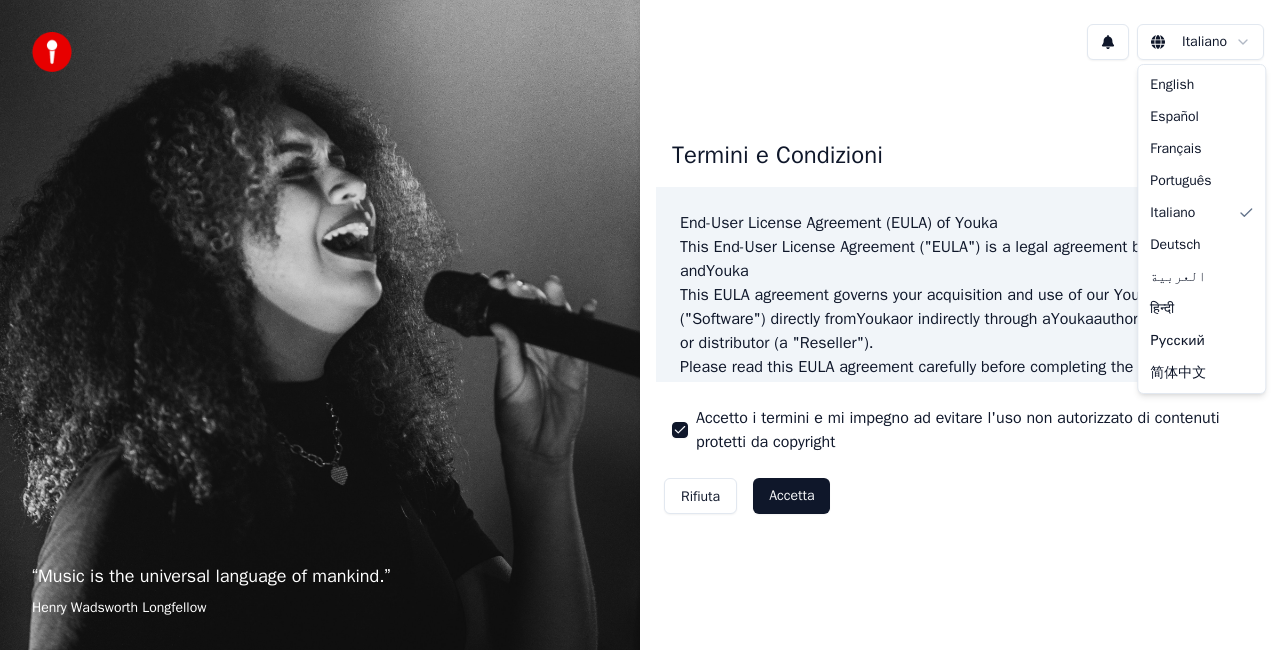 click on "“ Music is the universal language of mankind. ” Henry Wadsworth Longfellow Italiano Termini e Condizioni End-User License Agreement (EULA) of   Youka This End-User License Agreement ("EULA") is a legal agreement between you and  Youka This EULA agreement governs your acquisition and use of our   Youka  software ("Software") directly from  Youka  or indirectly through a  Youka  authorized reseller or distributor (a "Reseller"). Please read this EULA agreement carefully before completing the installation process and using the   Youka  software. It provides a license to use the  Youka  software and contains warranty information and liability disclaimers. If you register for a free trial of the   Youka  software, this EULA agreement will also govern that trial. By clicking "accept" or installing and/or using the  Youka   software, you are confirming your acceptance of the Software and agreeing to become bound by the terms of this EULA agreement. This EULA agreement shall apply only to the Software supplied by" at bounding box center [640, 325] 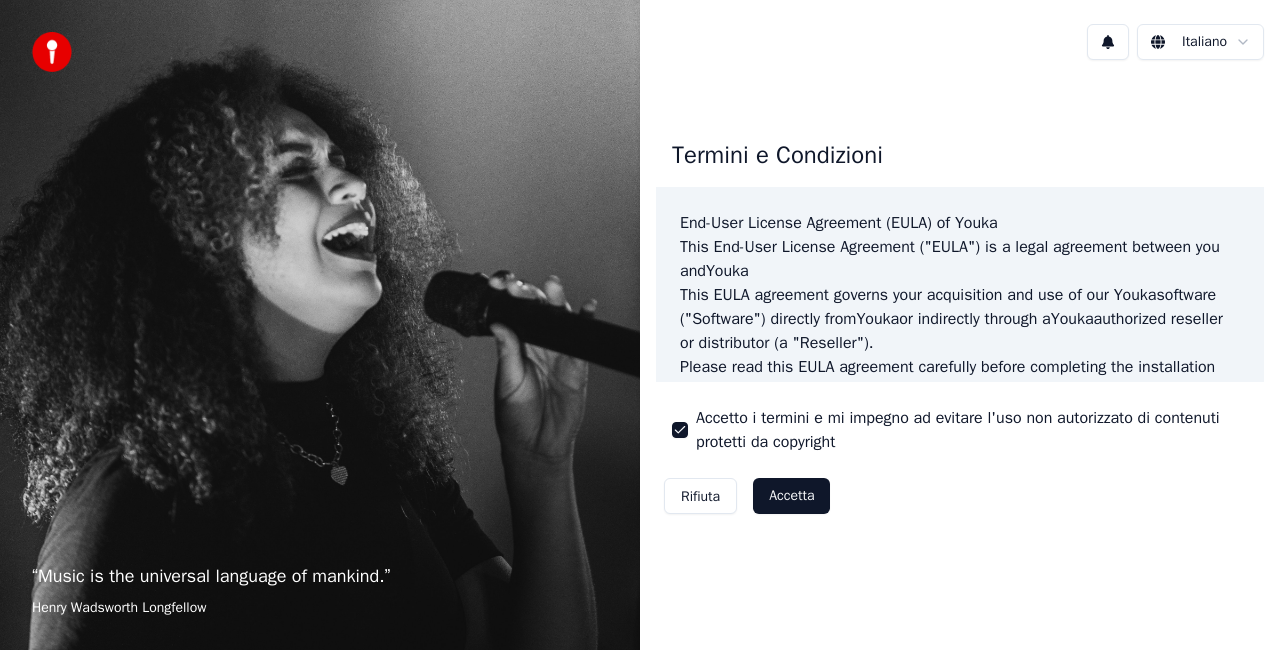 click on "Accetta" at bounding box center (791, 496) 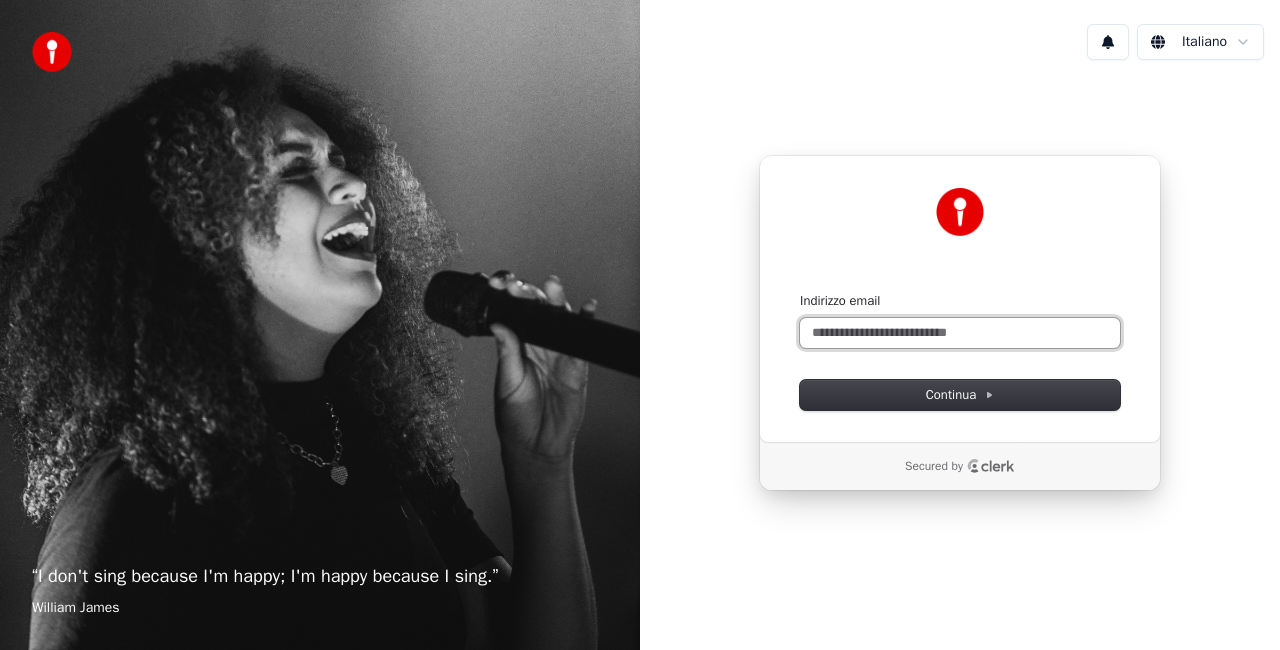 click on "Indirizzo email" at bounding box center (960, 333) 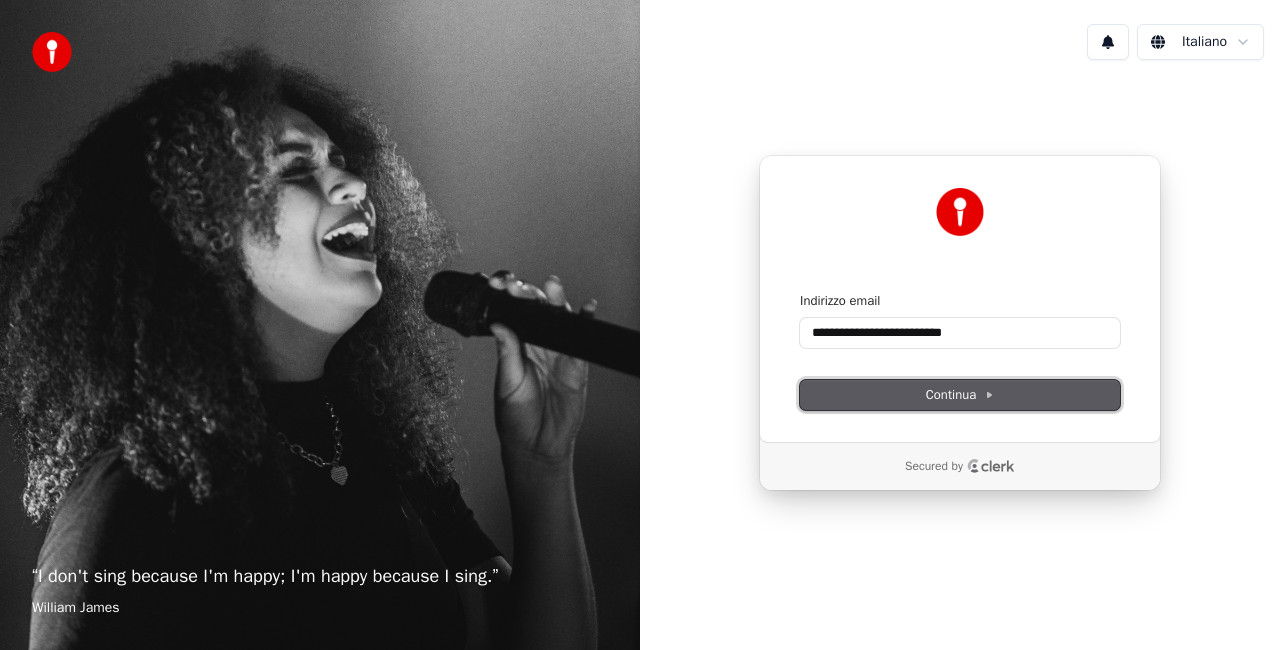 click on "Continua" at bounding box center (960, 395) 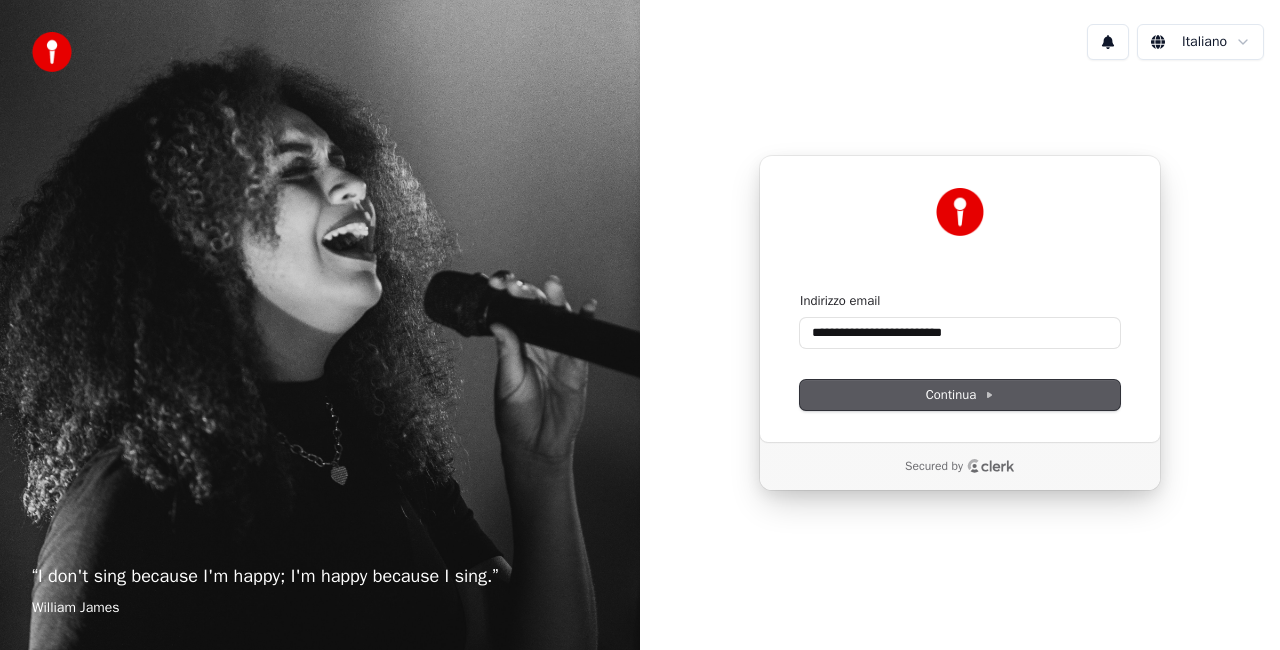 type on "**********" 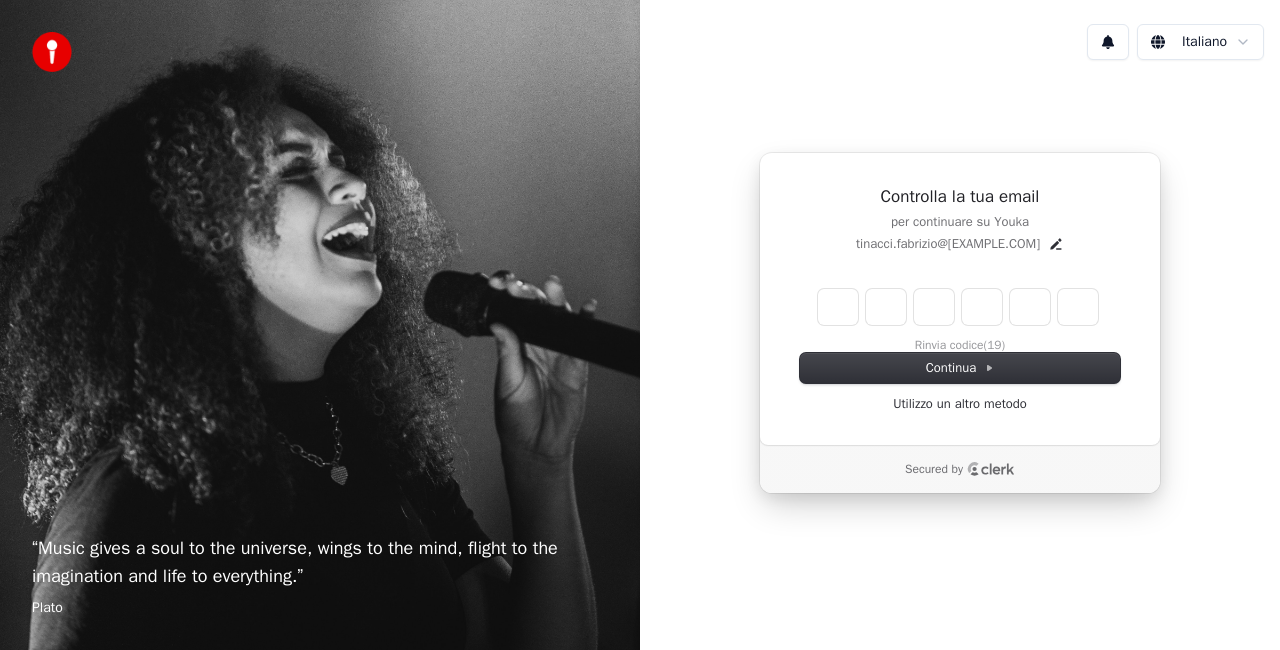 type on "*" 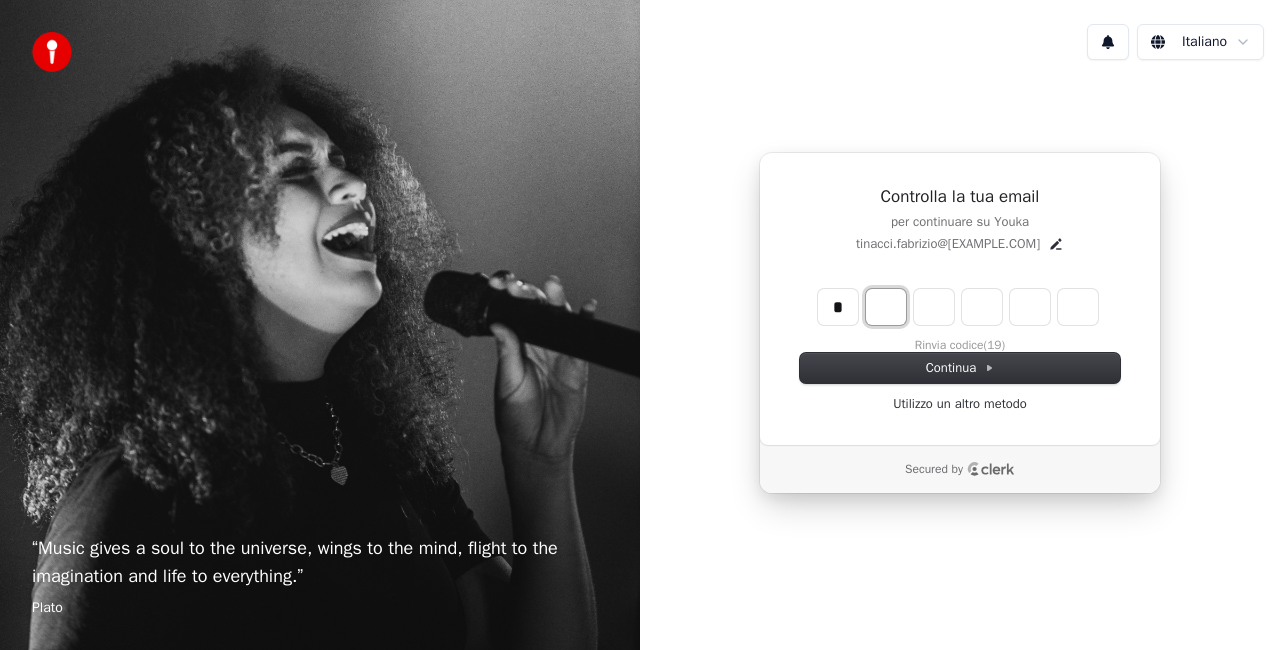 type on "*" 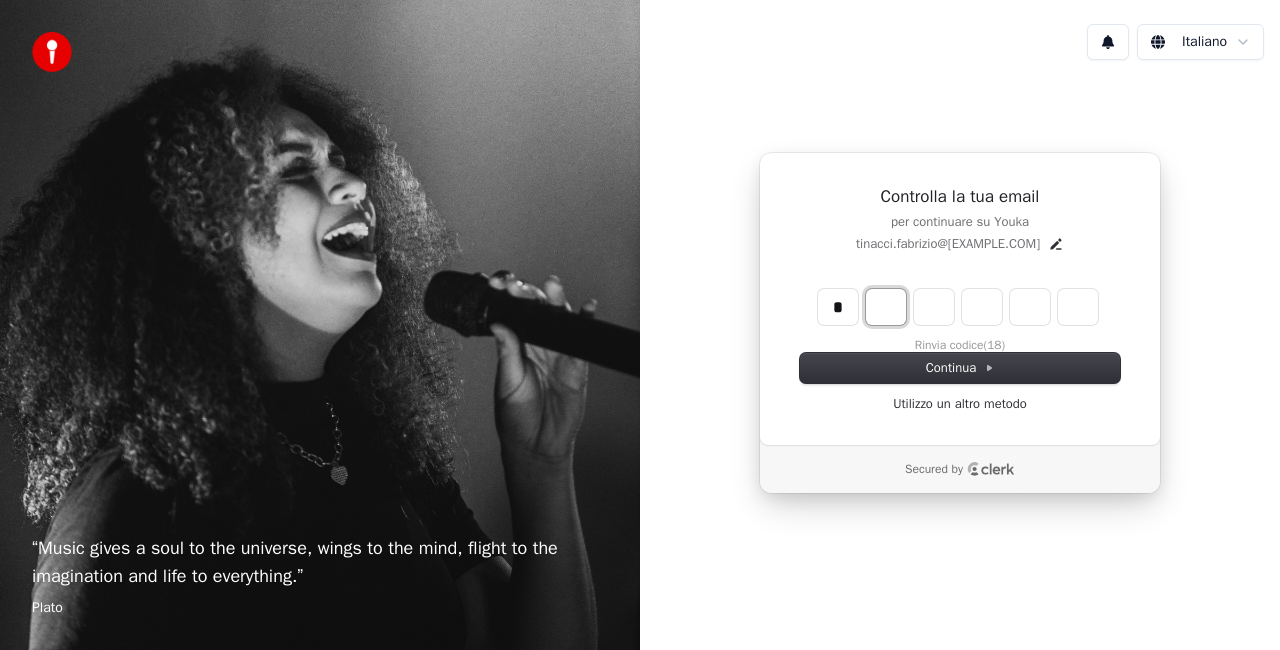 type on "*" 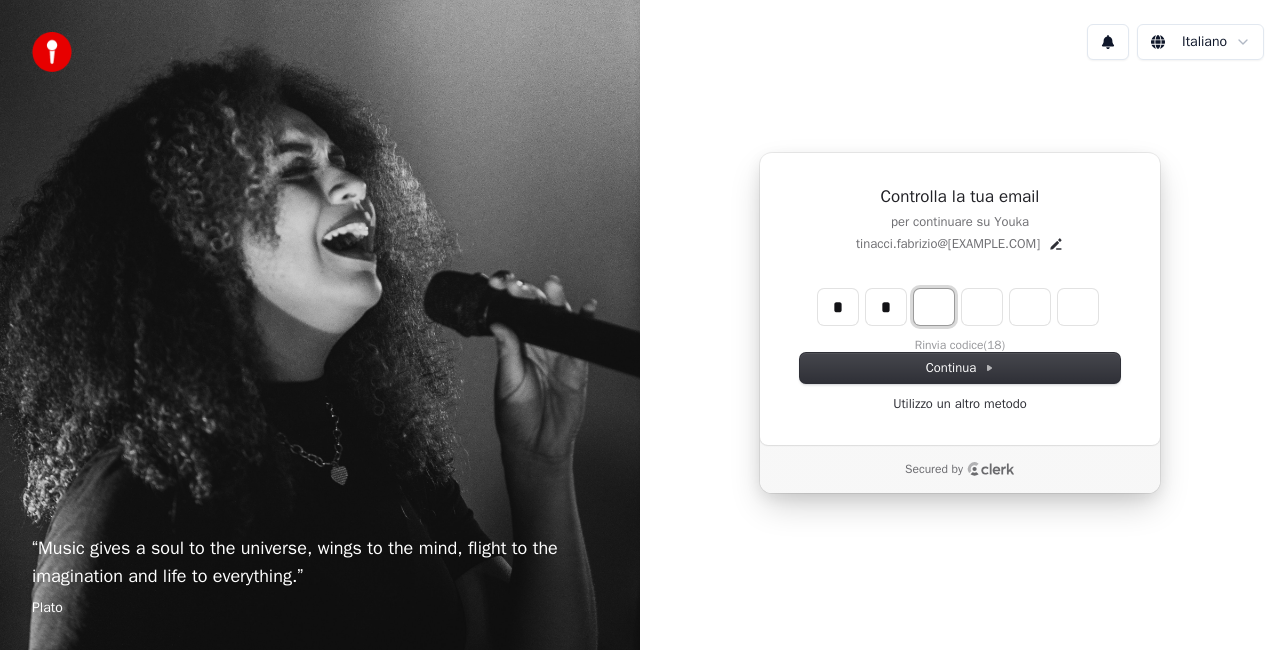 type on "**" 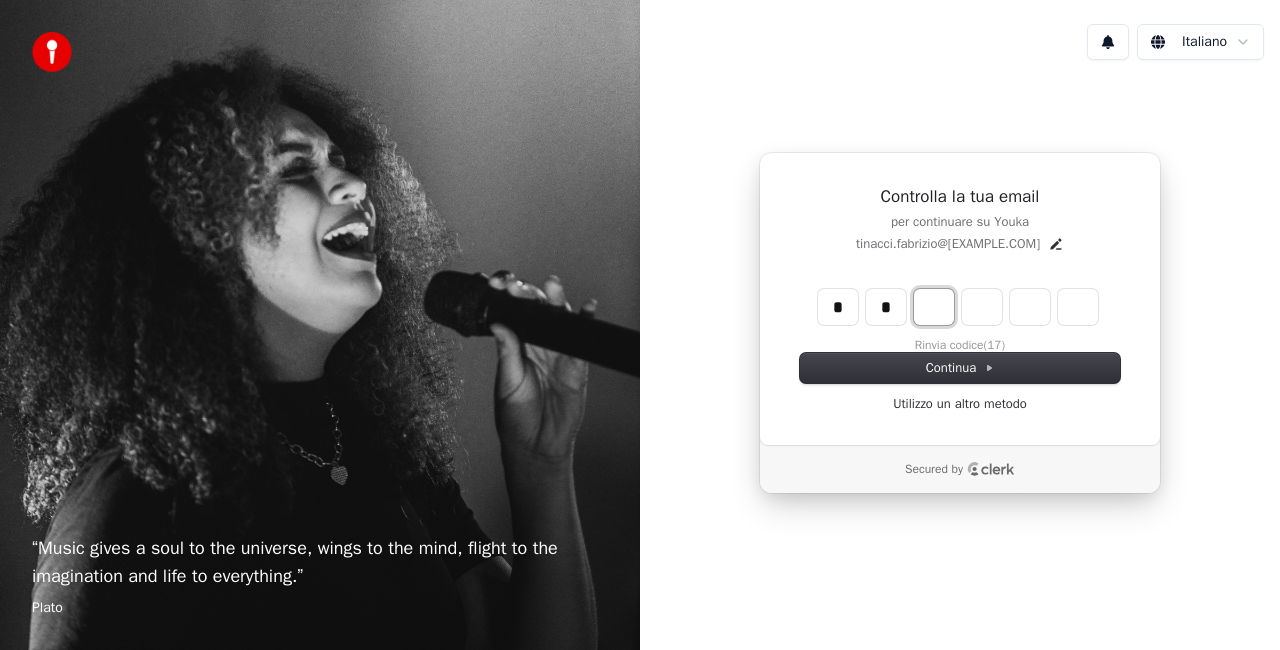 type on "*" 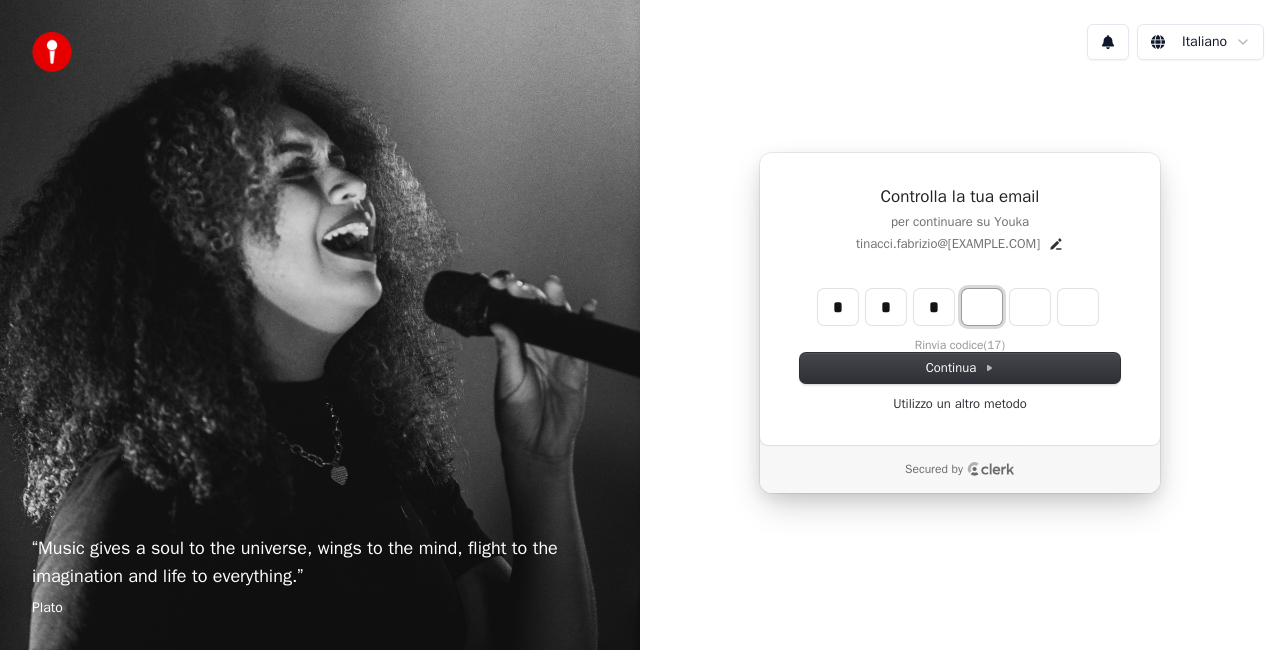 type on "***" 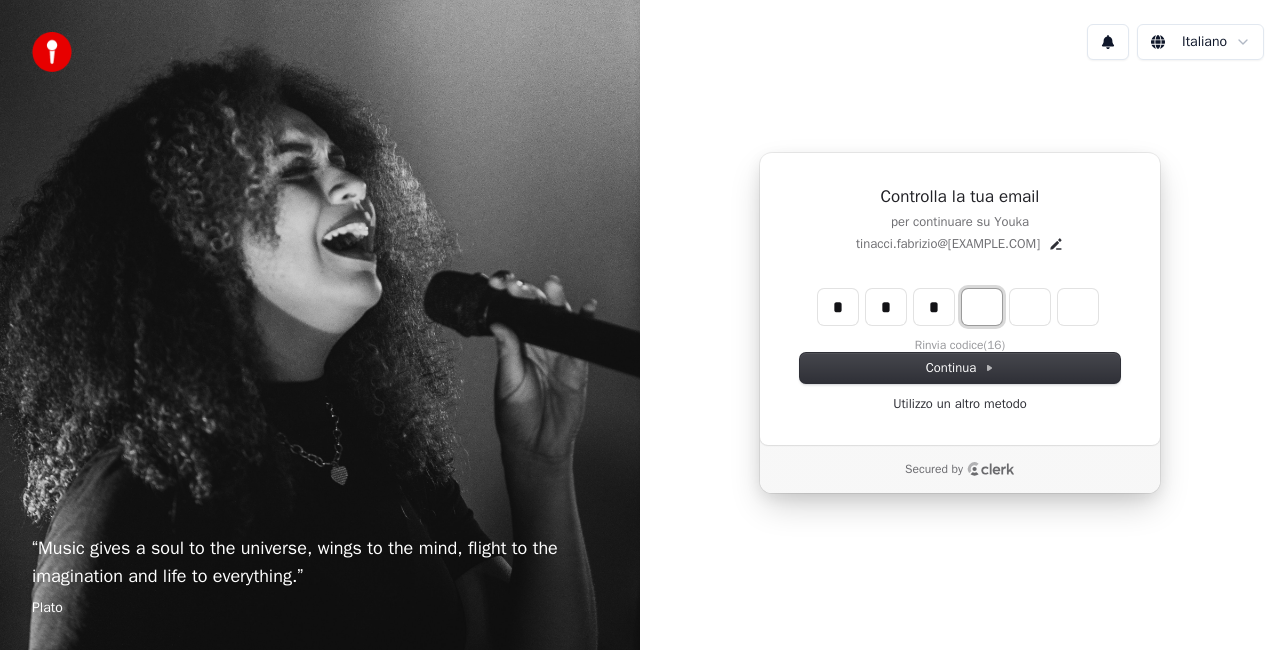type on "*" 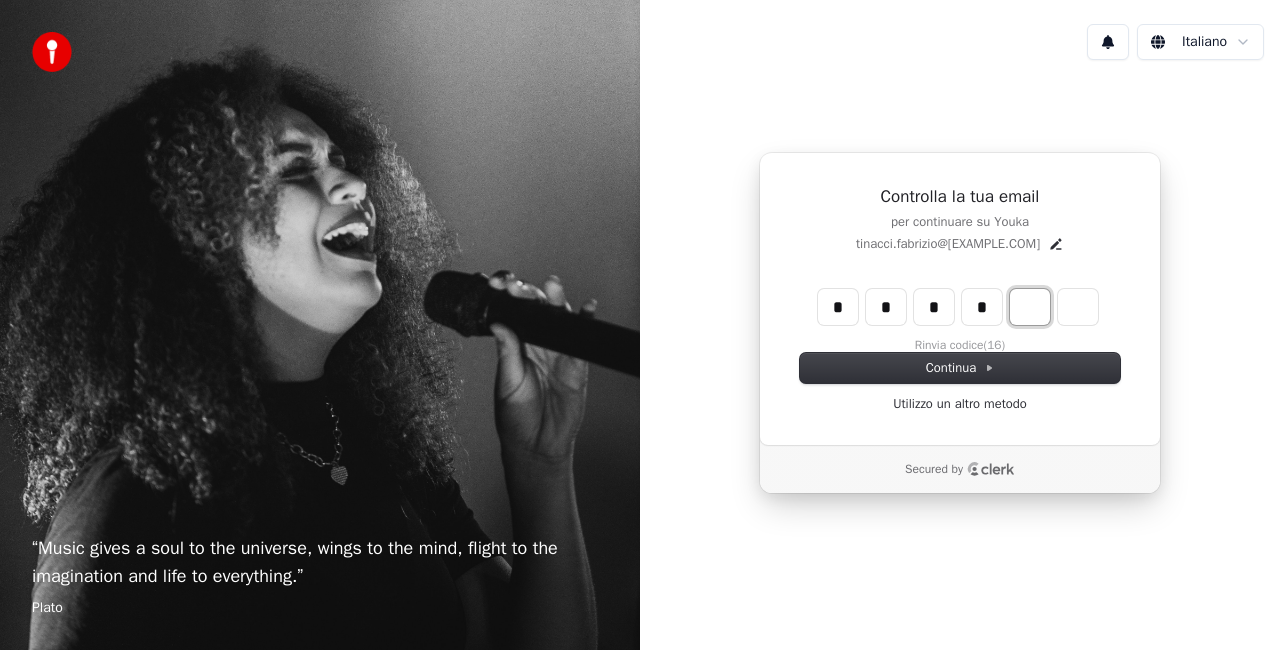 type on "****" 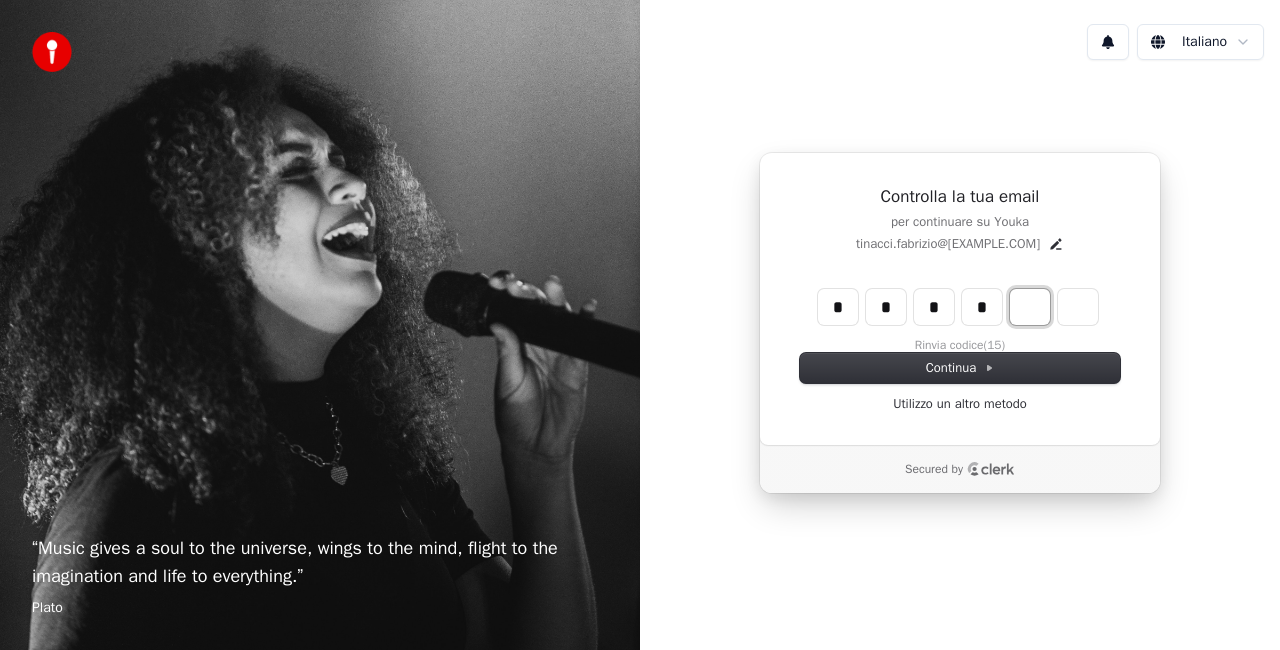 type on "*" 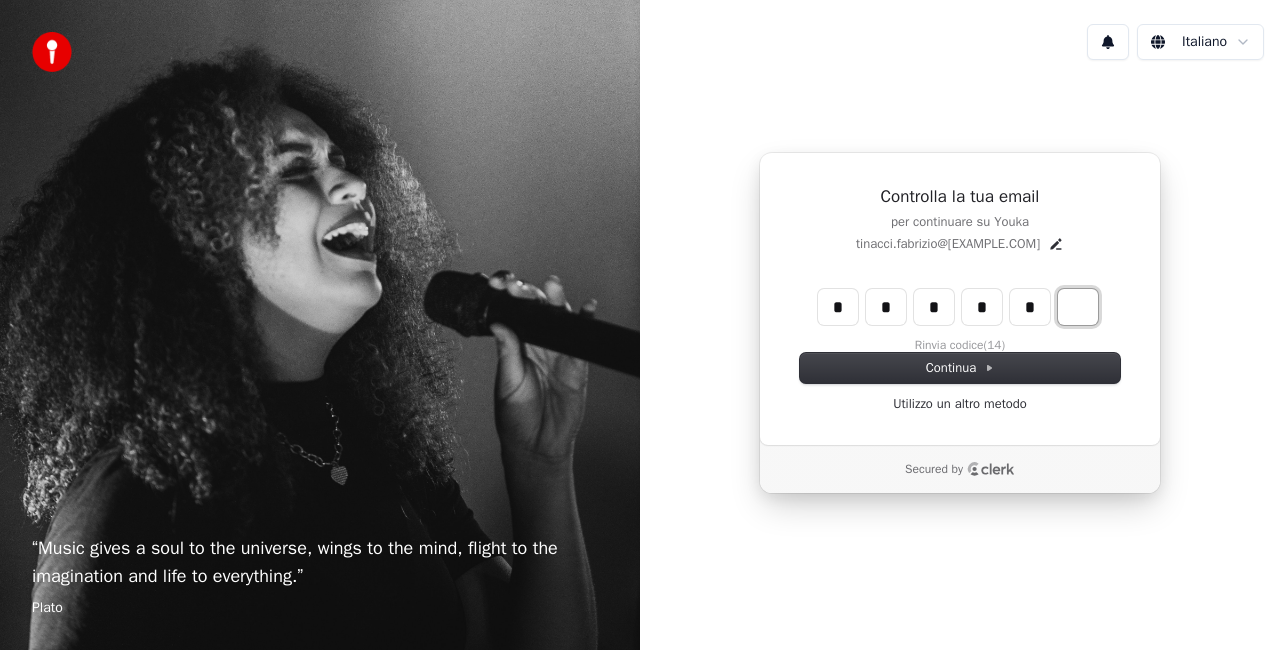 type on "******" 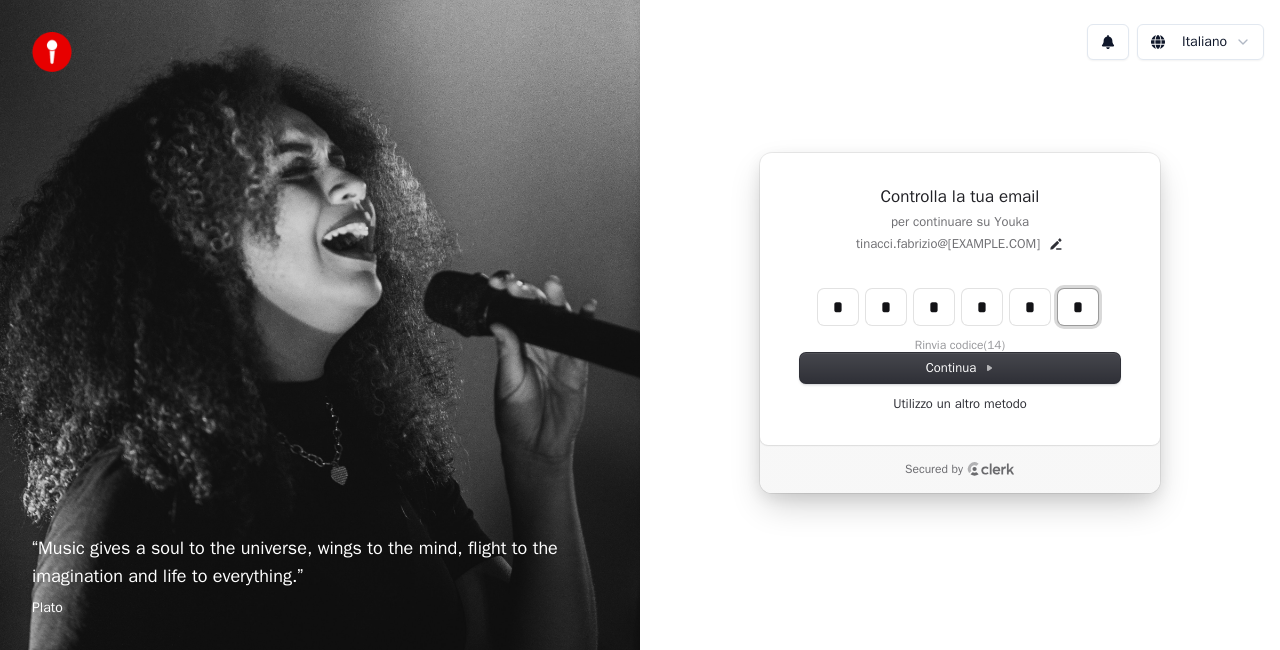 type on "*" 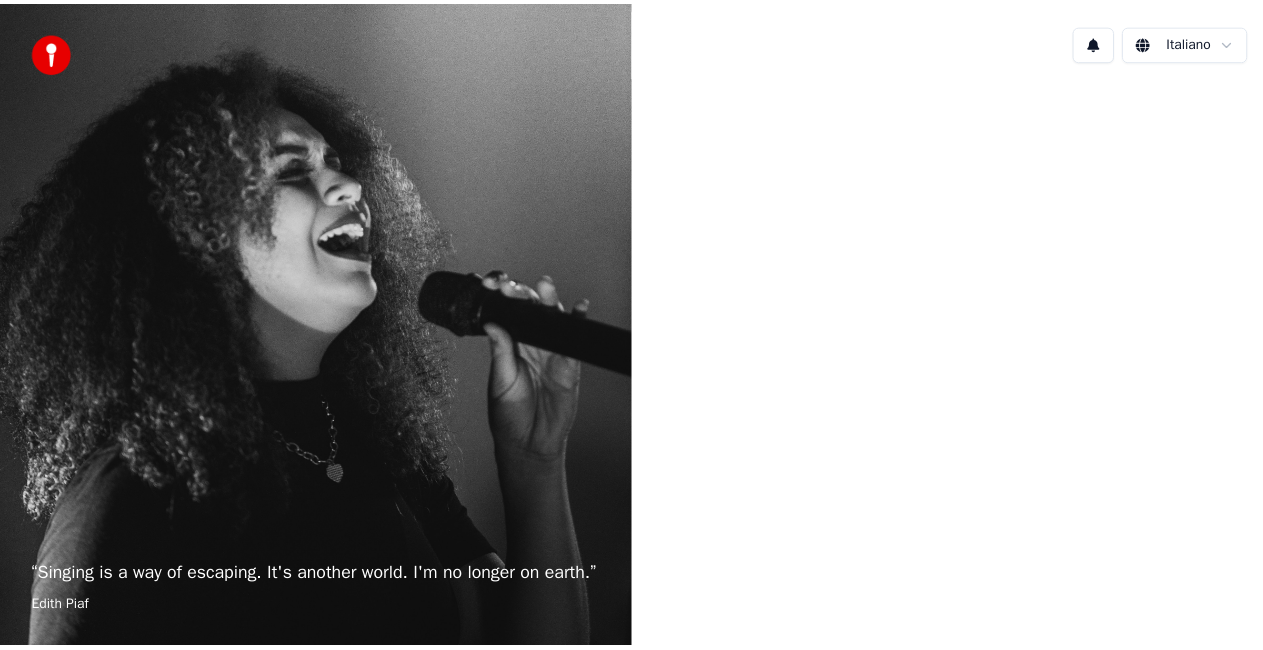 scroll, scrollTop: 0, scrollLeft: 0, axis: both 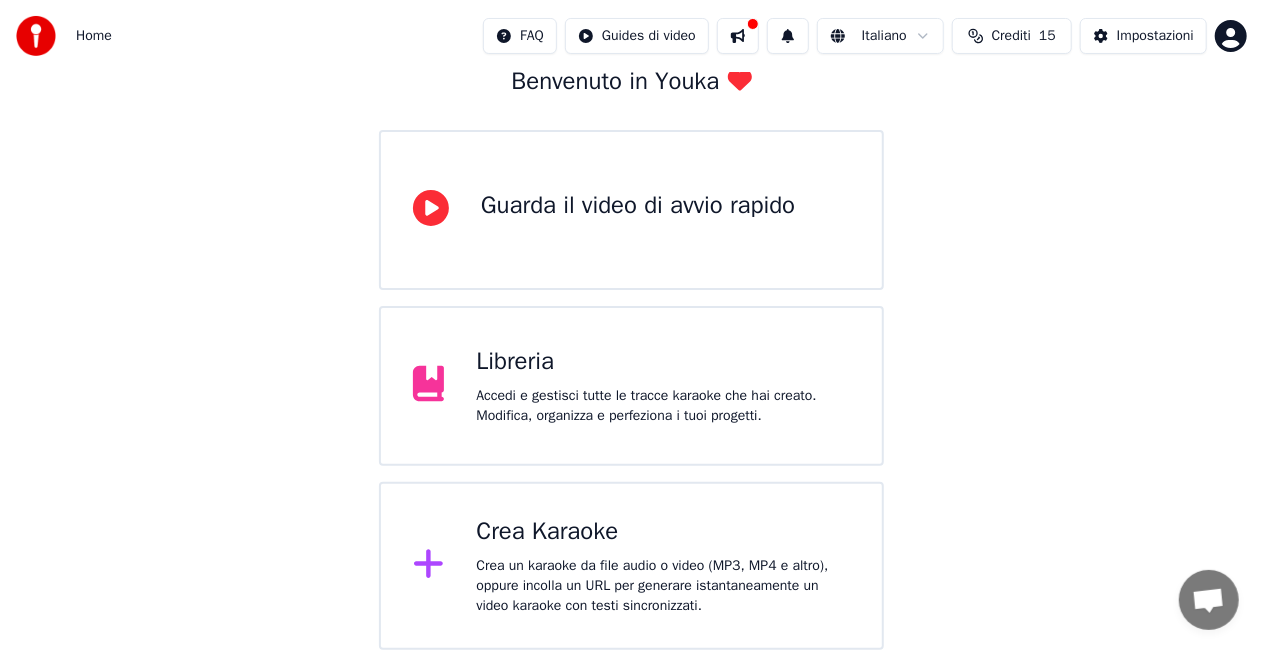 click on "Crea Karaoke" at bounding box center [663, 532] 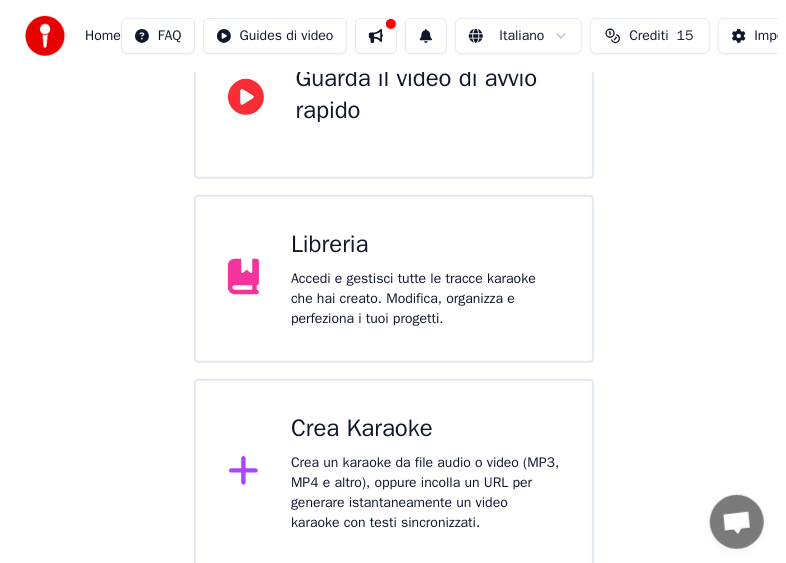 scroll, scrollTop: 240, scrollLeft: 0, axis: vertical 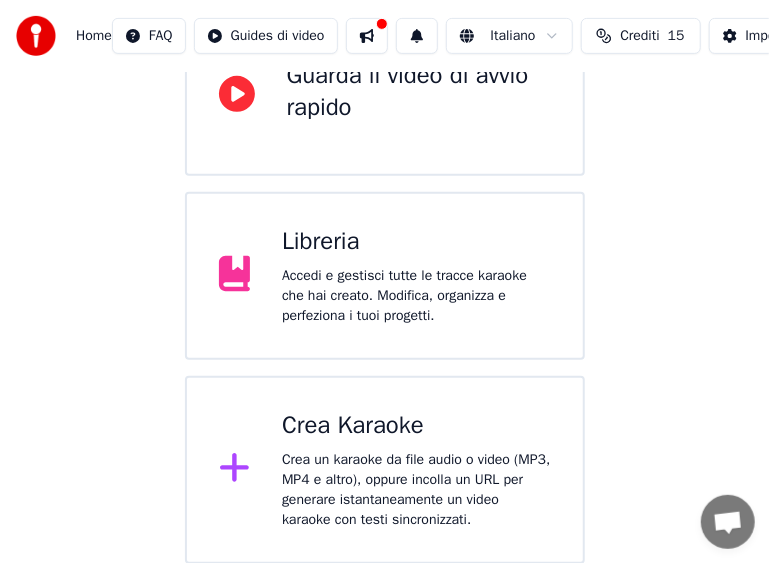 click on "Crea Karaoke" at bounding box center (416, 426) 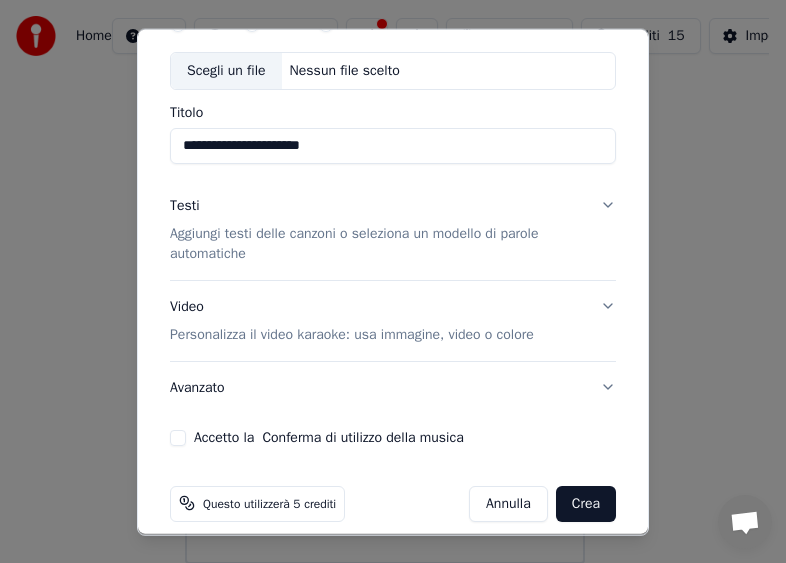 scroll, scrollTop: 0, scrollLeft: 0, axis: both 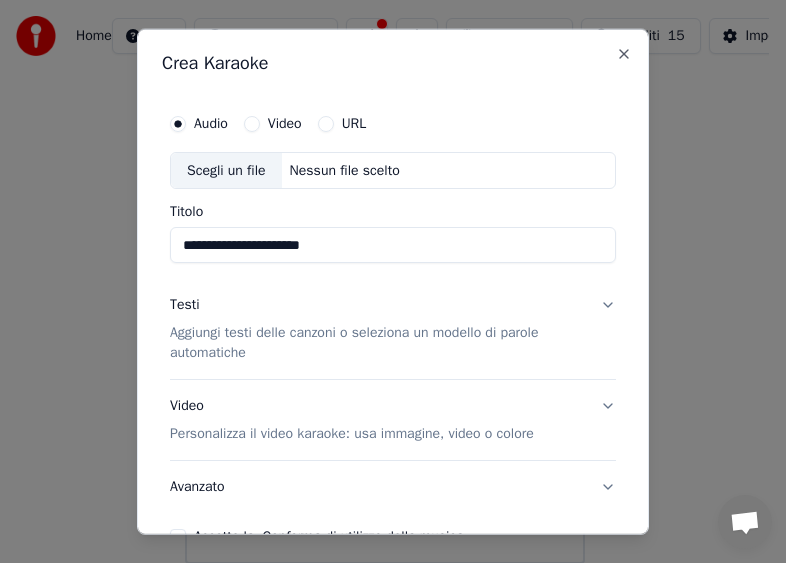 type on "**********" 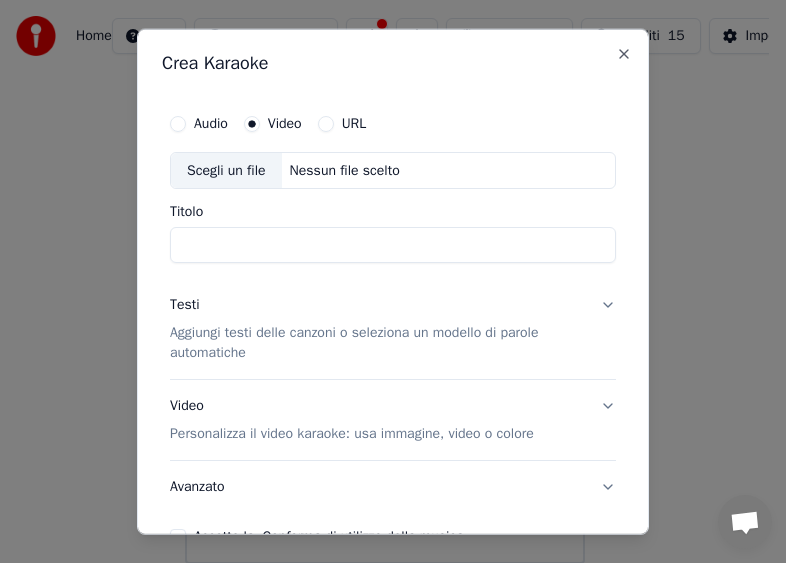 click on "Nessun file scelto" at bounding box center [345, 170] 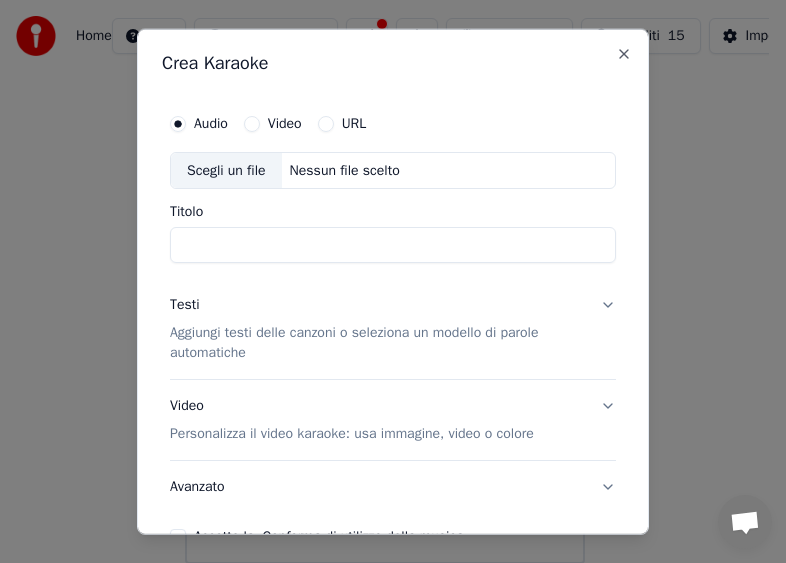 click on "Scegli un file" at bounding box center [226, 170] 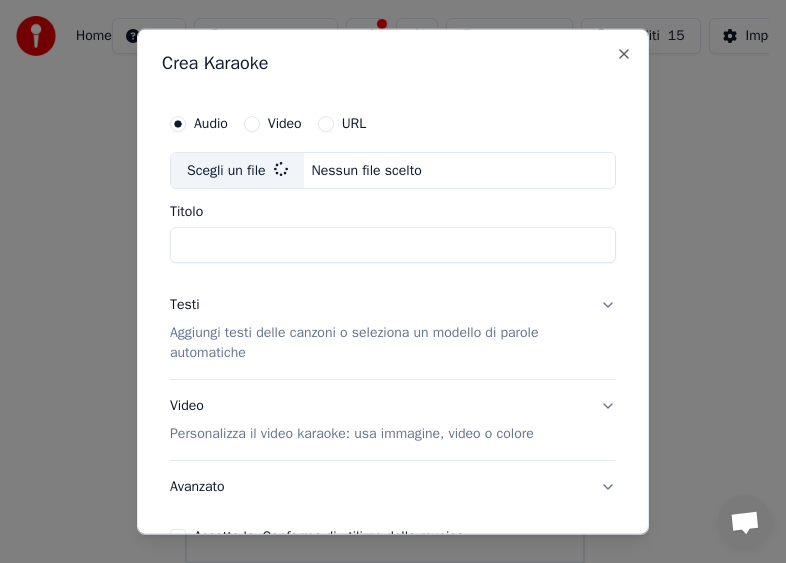 type on "**********" 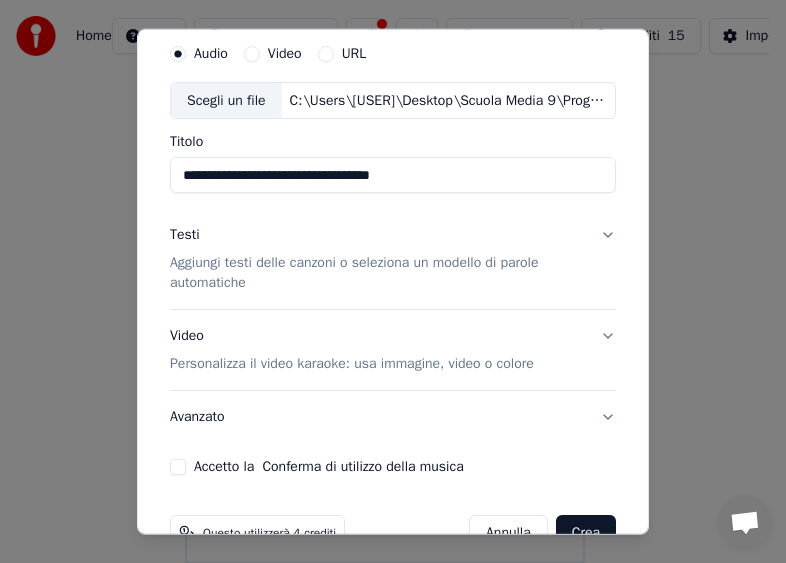 scroll, scrollTop: 116, scrollLeft: 0, axis: vertical 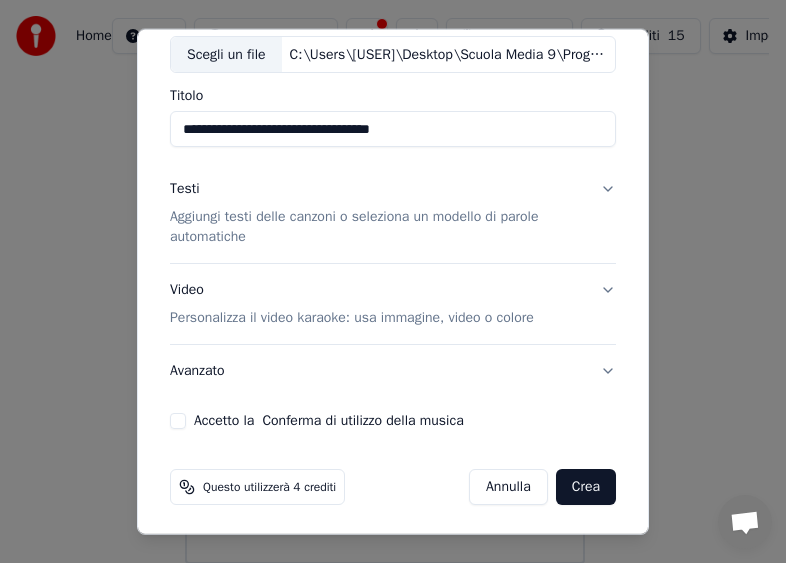 click on "Accetto la   Conferma di utilizzo della musica" at bounding box center [178, 421] 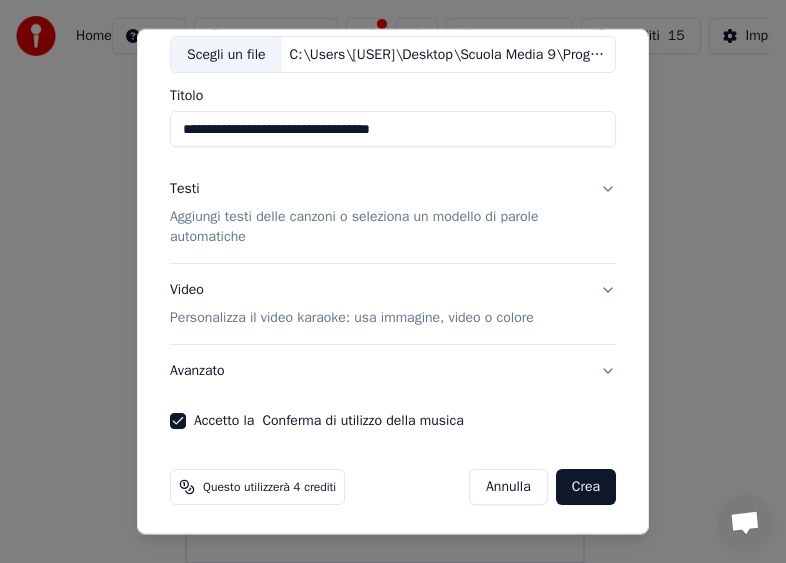 click on "Crea" at bounding box center (586, 487) 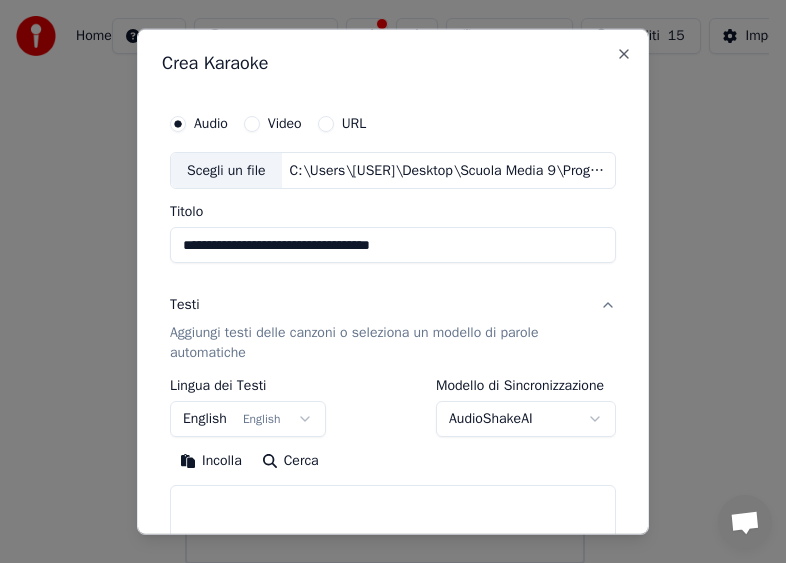 scroll, scrollTop: 100, scrollLeft: 0, axis: vertical 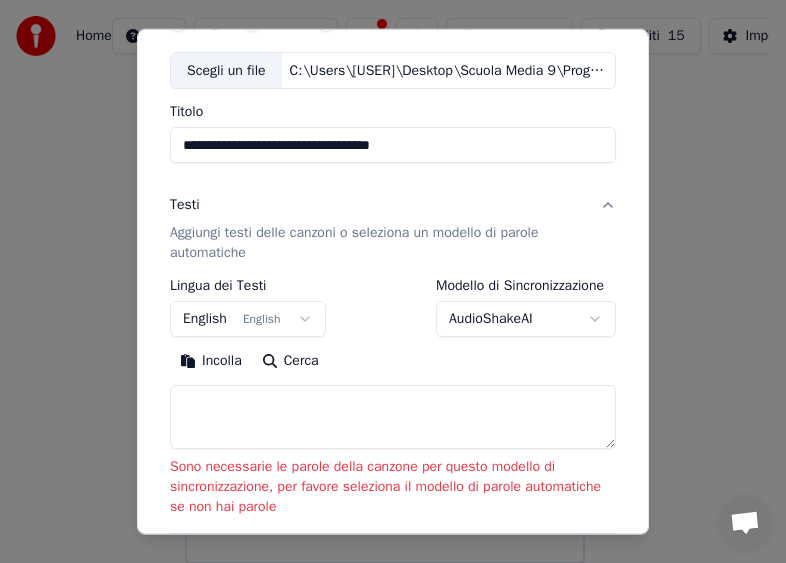 click on "English English" at bounding box center [248, 319] 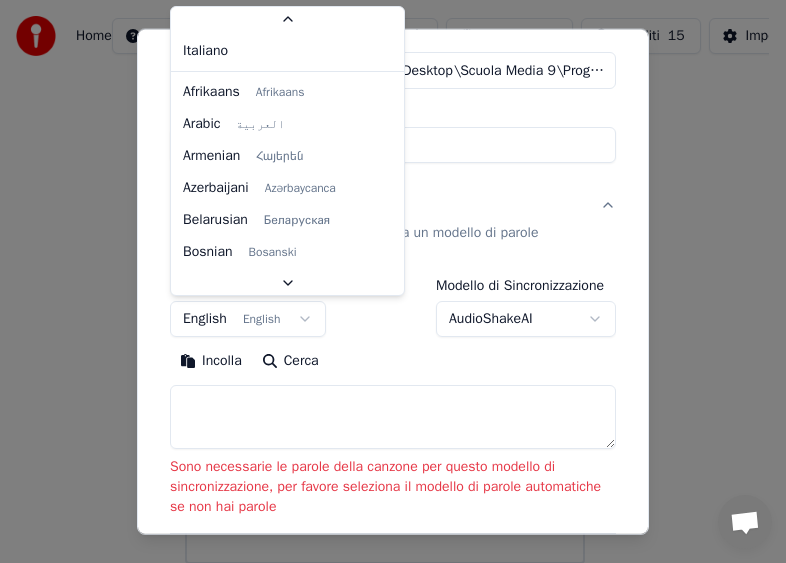 scroll, scrollTop: 92, scrollLeft: 0, axis: vertical 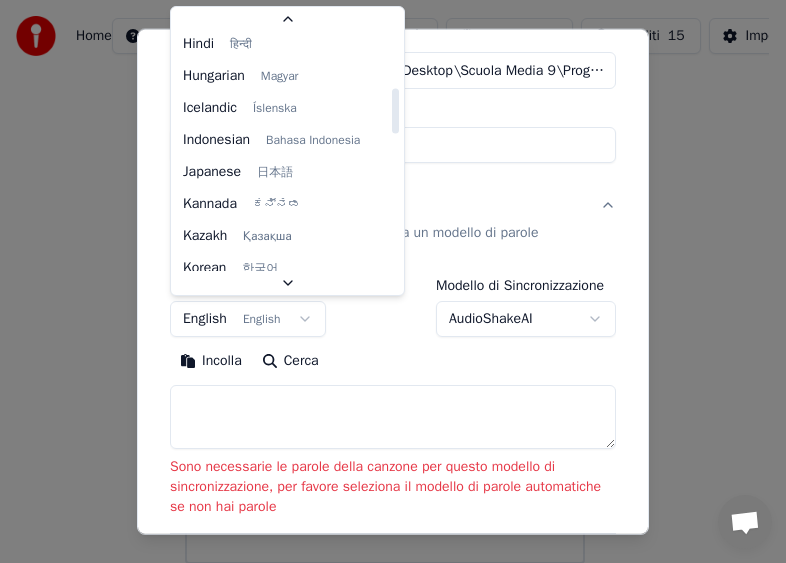 click at bounding box center [393, 281] 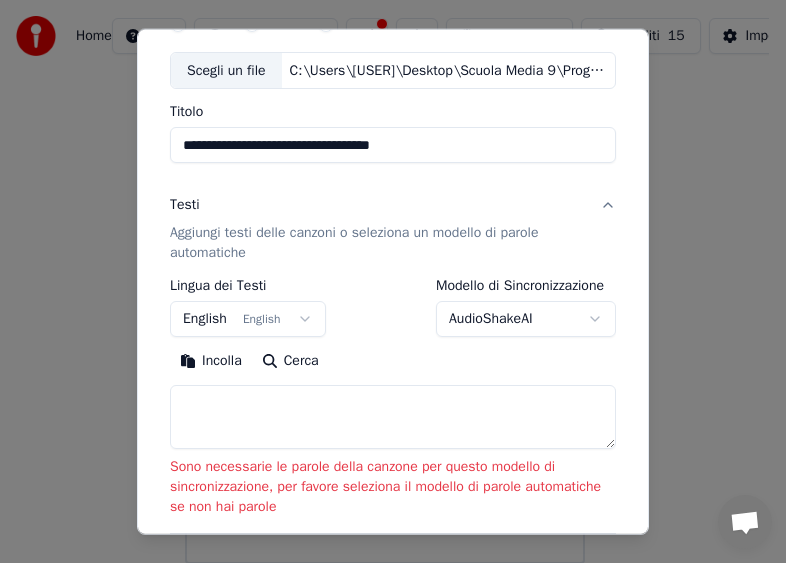 click on "AudioShakeAI" at bounding box center [526, 319] 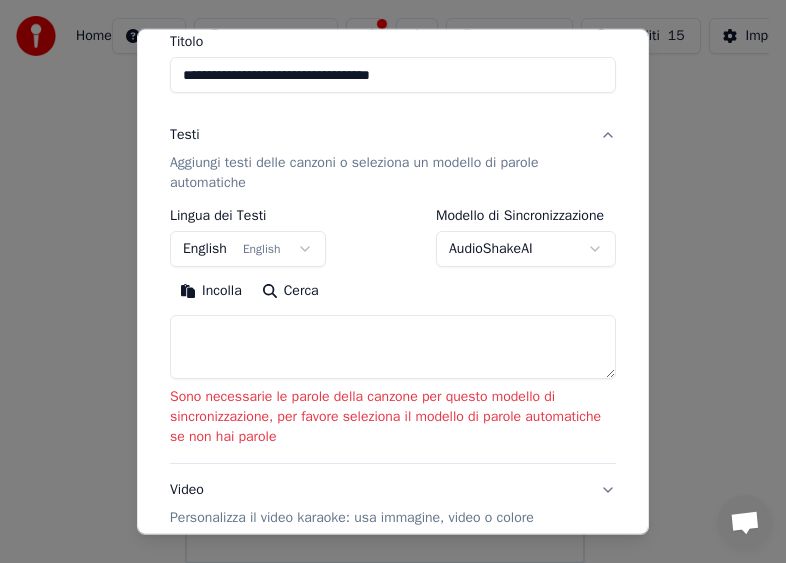 scroll, scrollTop: 70, scrollLeft: 0, axis: vertical 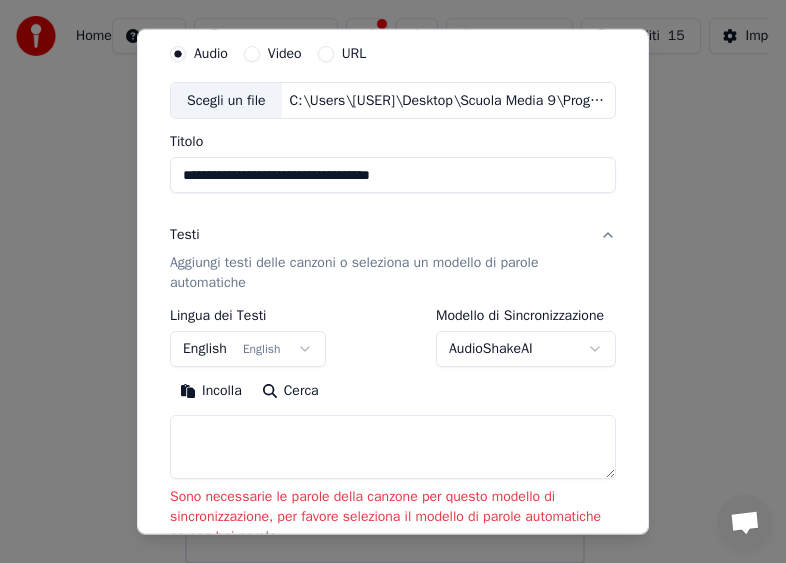 click on "Aggiungi testi delle canzoni o seleziona un modello di parole automatiche" at bounding box center (377, 273) 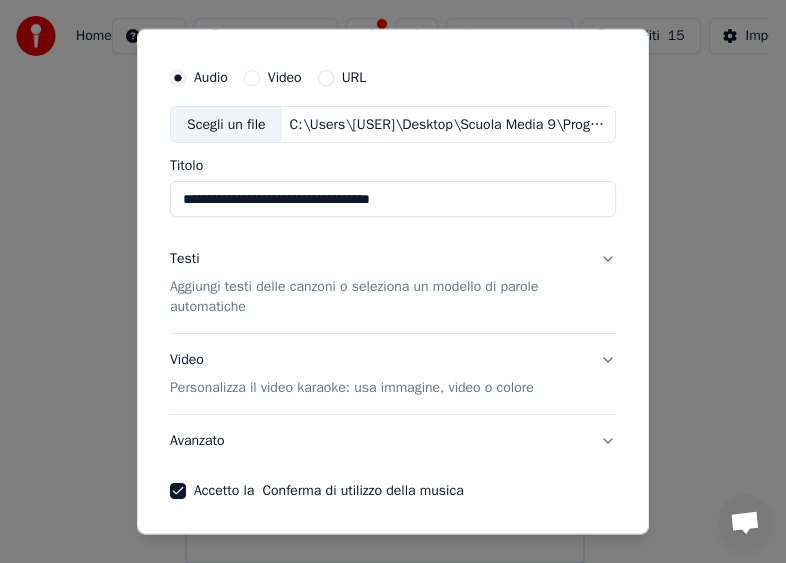 scroll, scrollTop: 16, scrollLeft: 0, axis: vertical 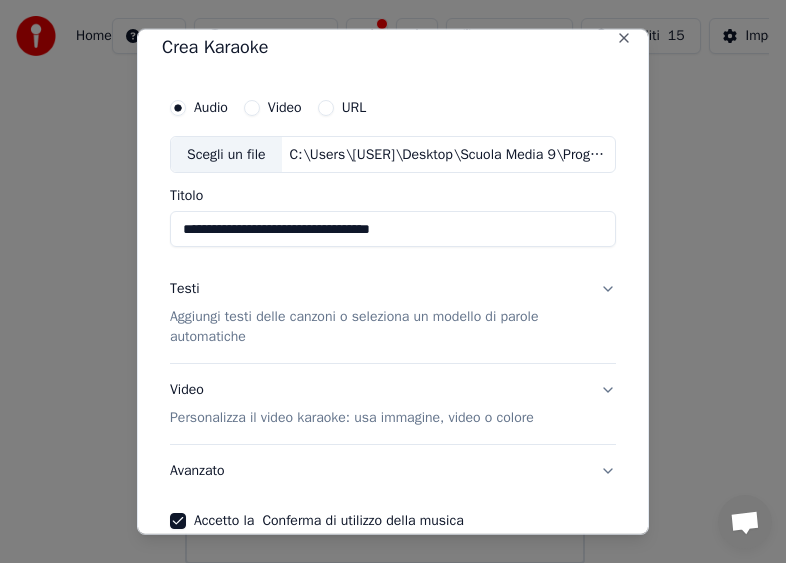 click on "Aggiungi testi delle canzoni o seleziona un modello di parole automatiche" at bounding box center [377, 327] 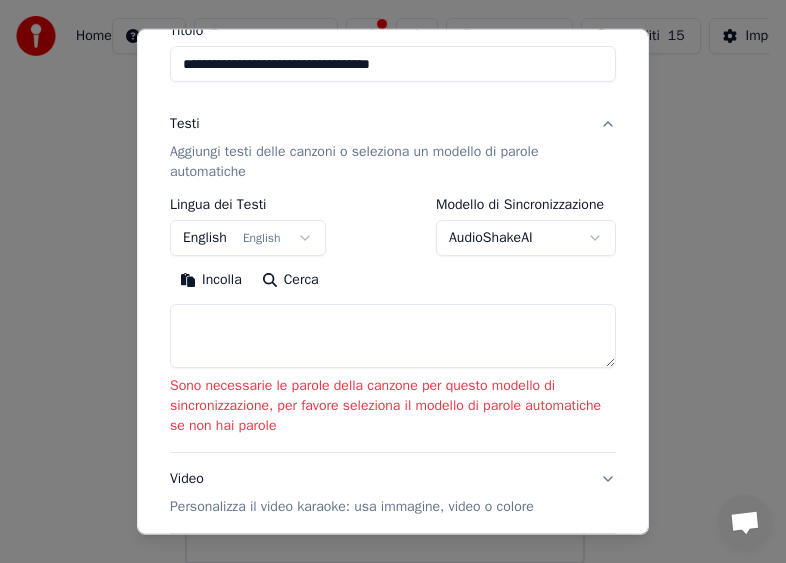 scroll, scrollTop: 216, scrollLeft: 0, axis: vertical 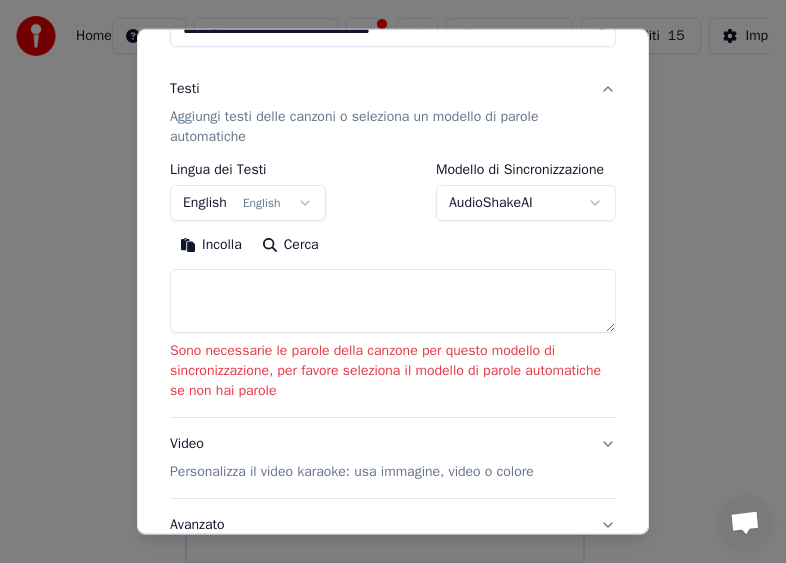 click on "English English" at bounding box center [248, 203] 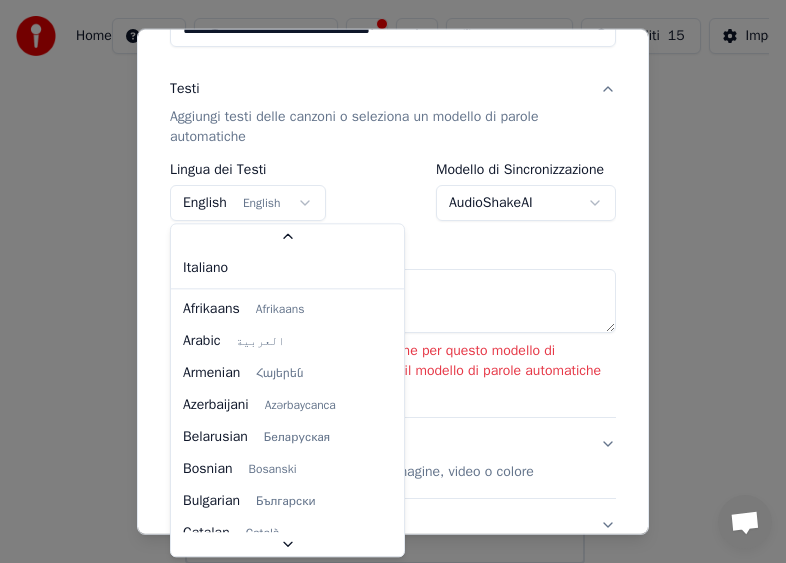 scroll, scrollTop: 48, scrollLeft: 0, axis: vertical 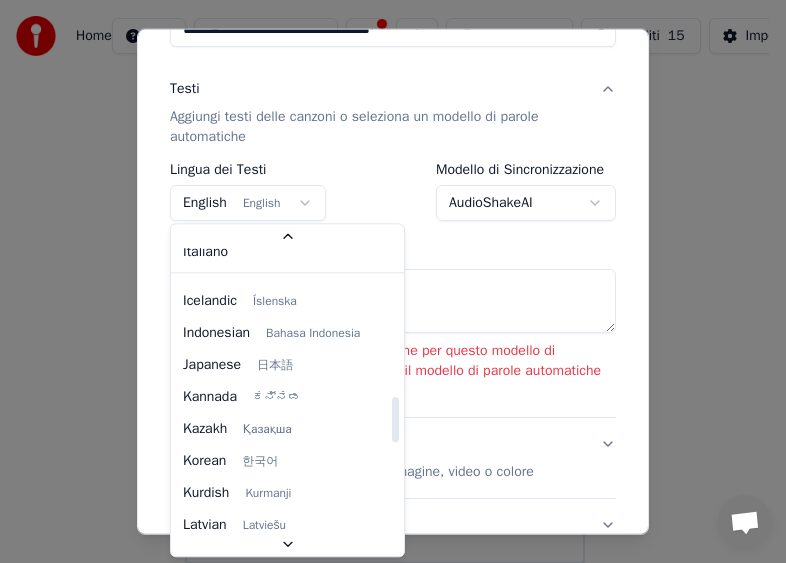 click on "**********" at bounding box center (384, 162) 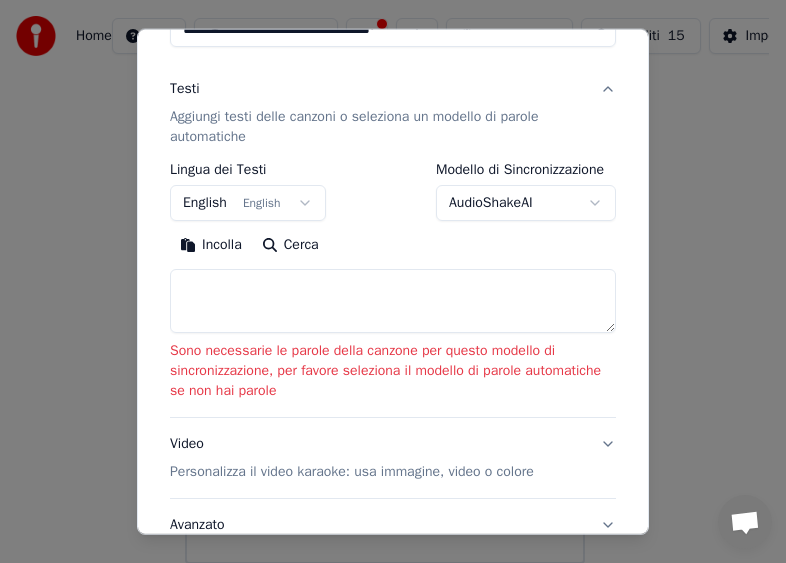 click on "Incolla" at bounding box center [211, 245] 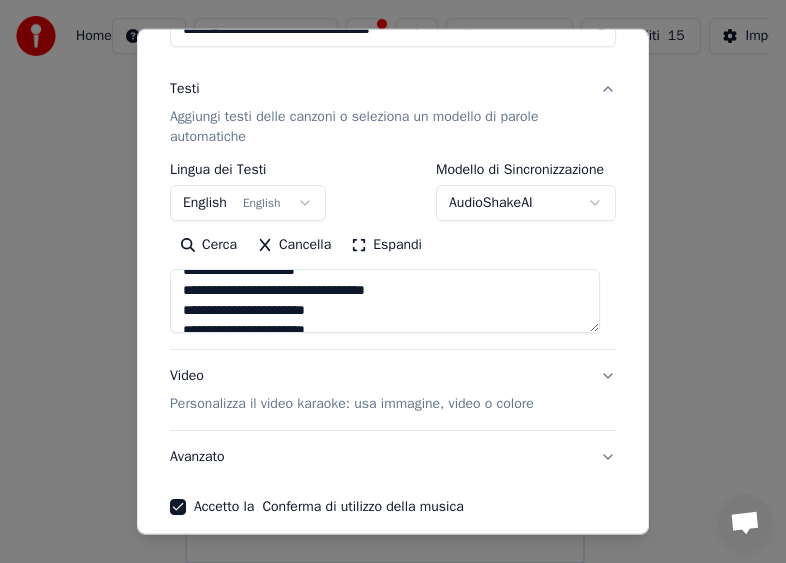 scroll, scrollTop: 732, scrollLeft: 0, axis: vertical 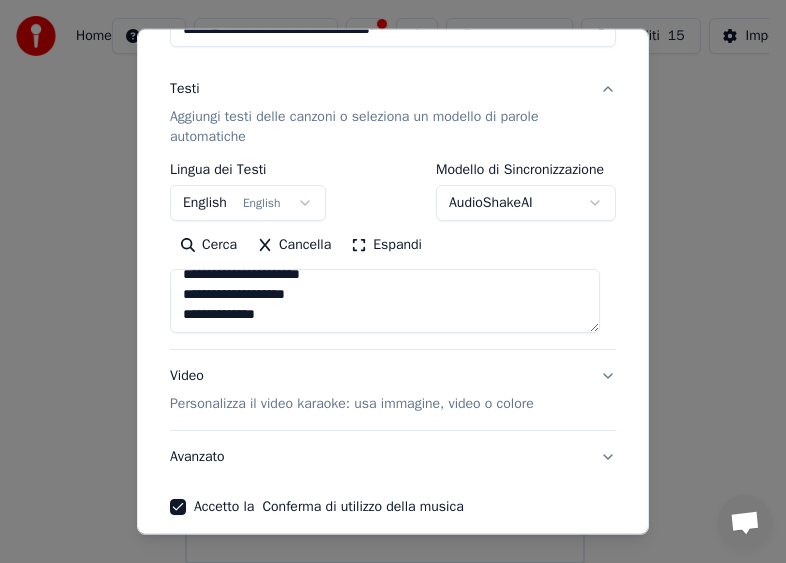 type on "**********" 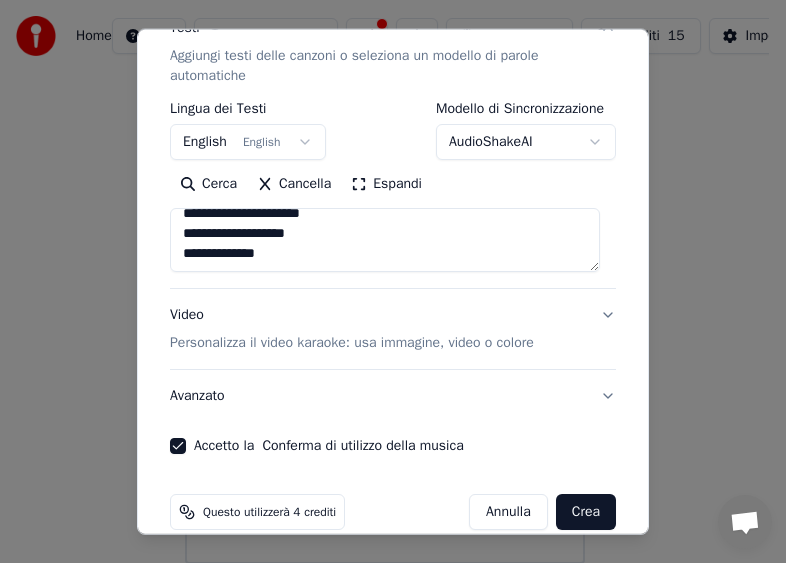 scroll, scrollTop: 302, scrollLeft: 0, axis: vertical 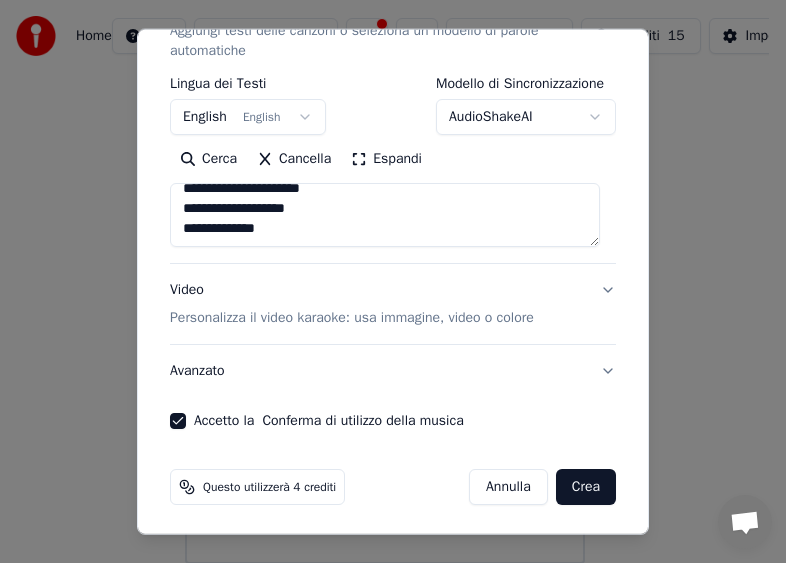 click on "Crea" at bounding box center [586, 487] 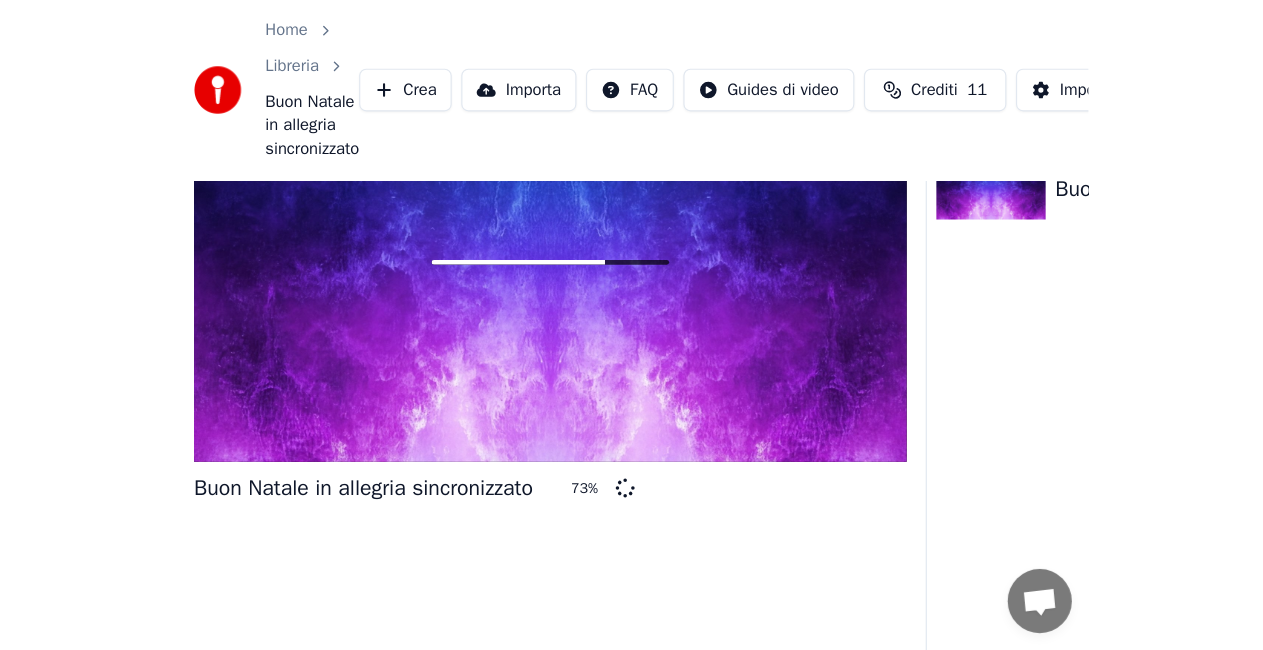 scroll, scrollTop: 22, scrollLeft: 0, axis: vertical 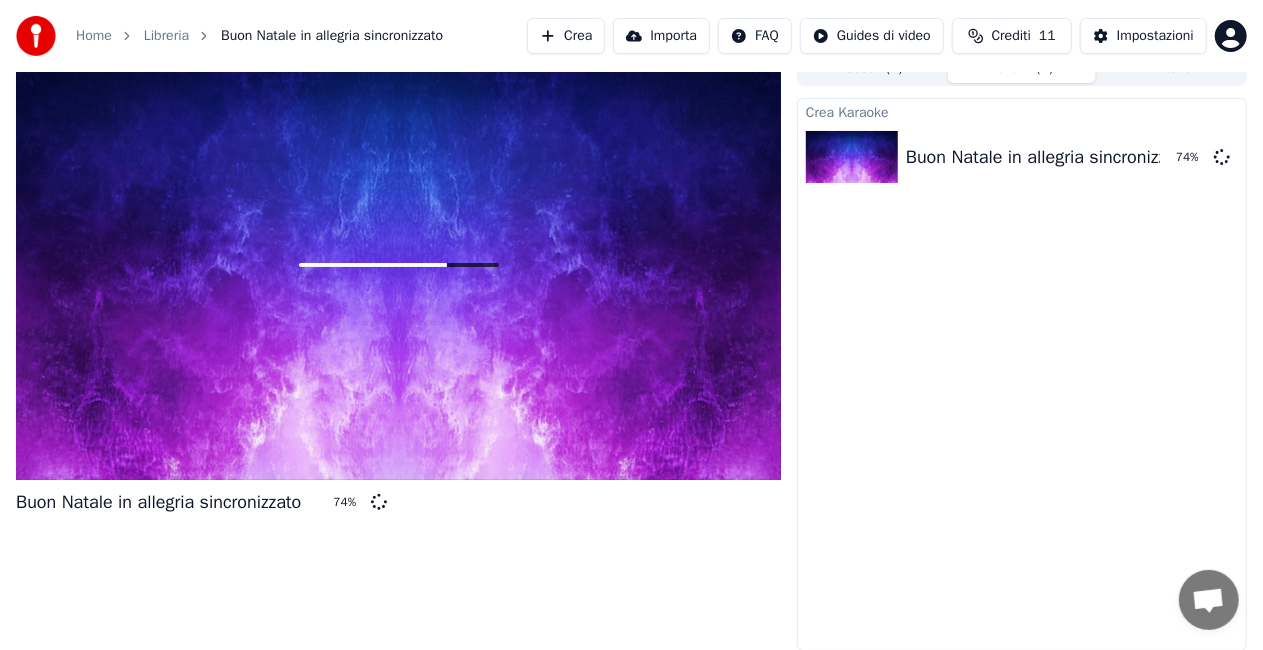 click on "Crediti" at bounding box center (1011, 36) 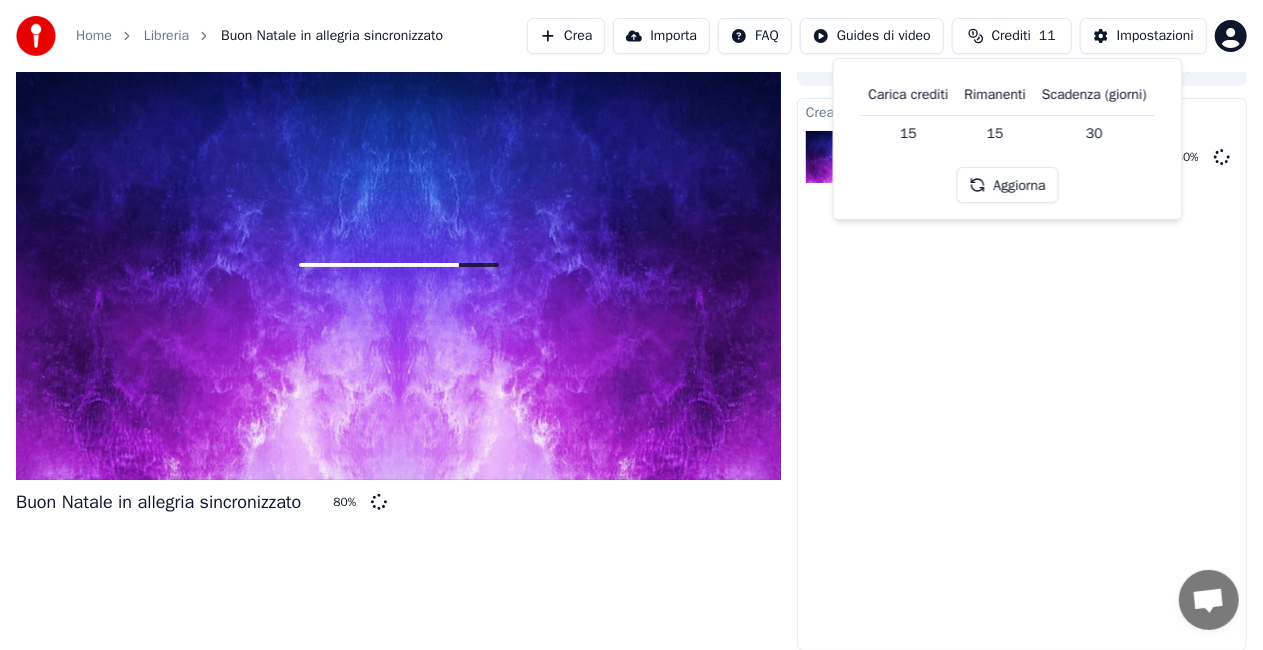 click on "Aggiorna" at bounding box center [1008, 185] 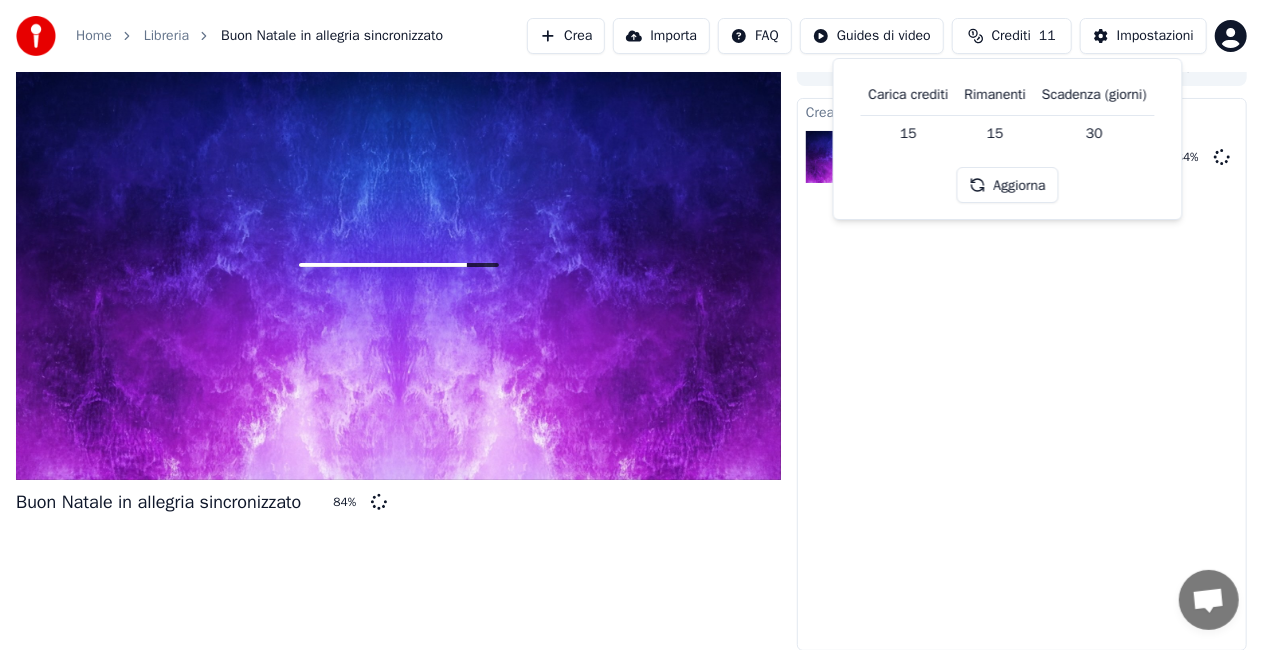 click on "Impostazioni" at bounding box center [1155, 36] 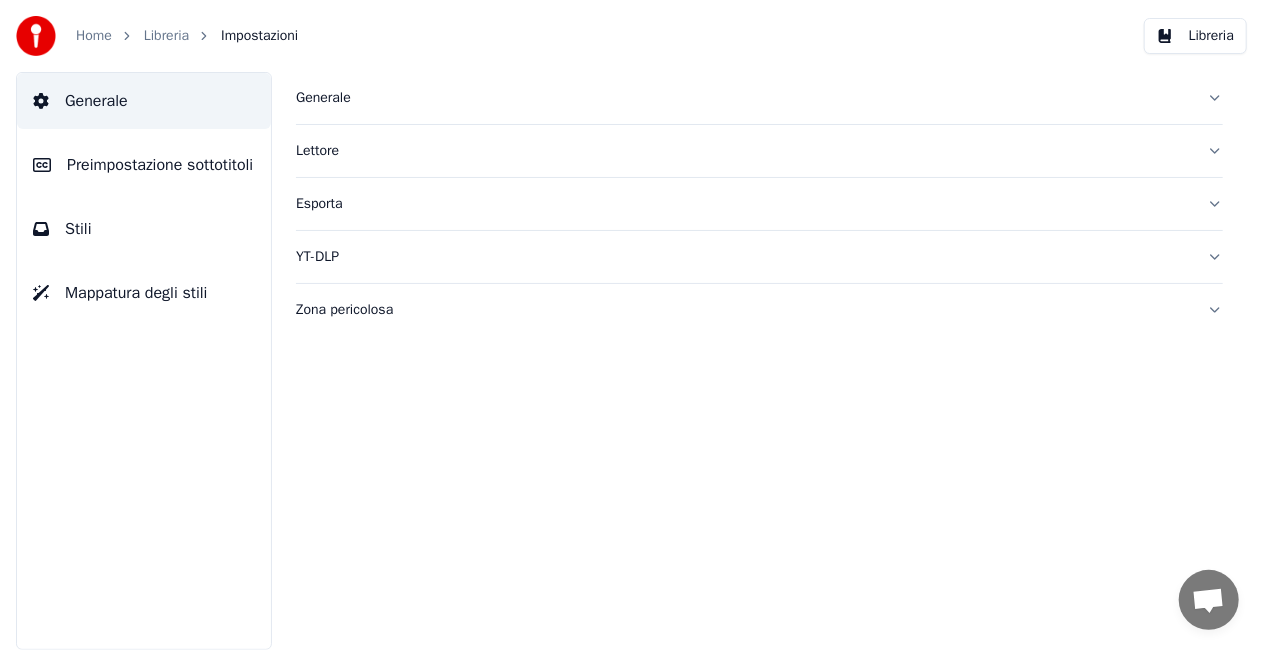 scroll, scrollTop: 0, scrollLeft: 0, axis: both 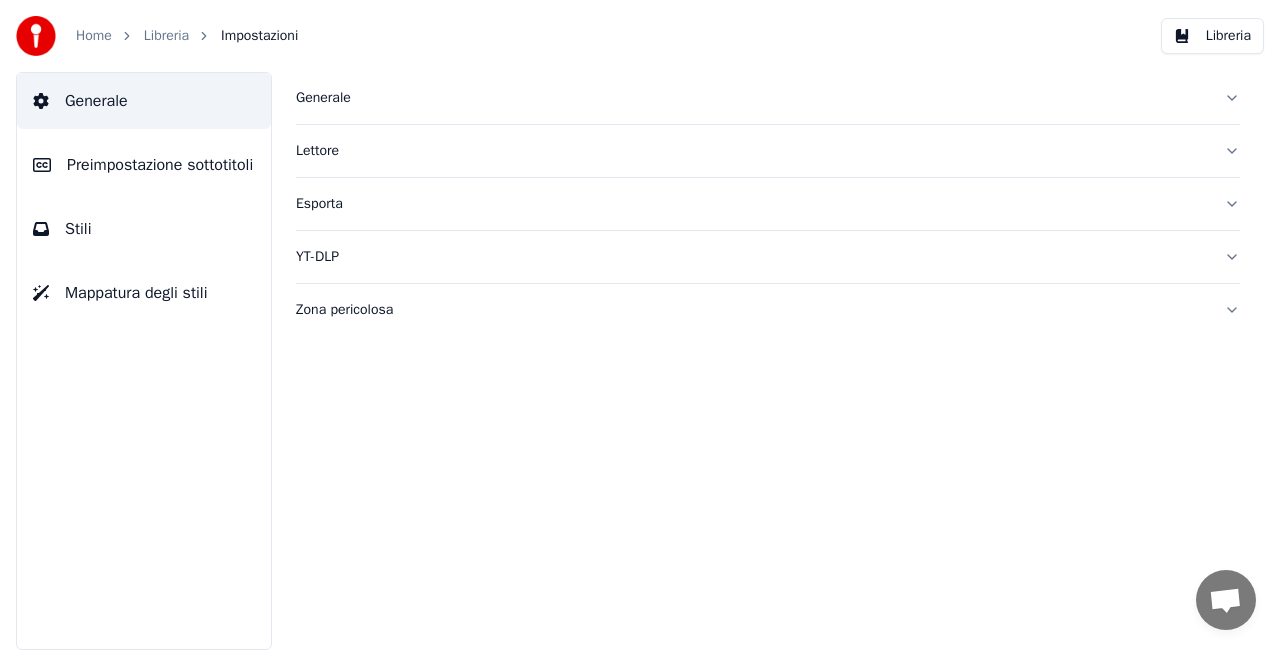 click on "Esporta" at bounding box center [768, 204] 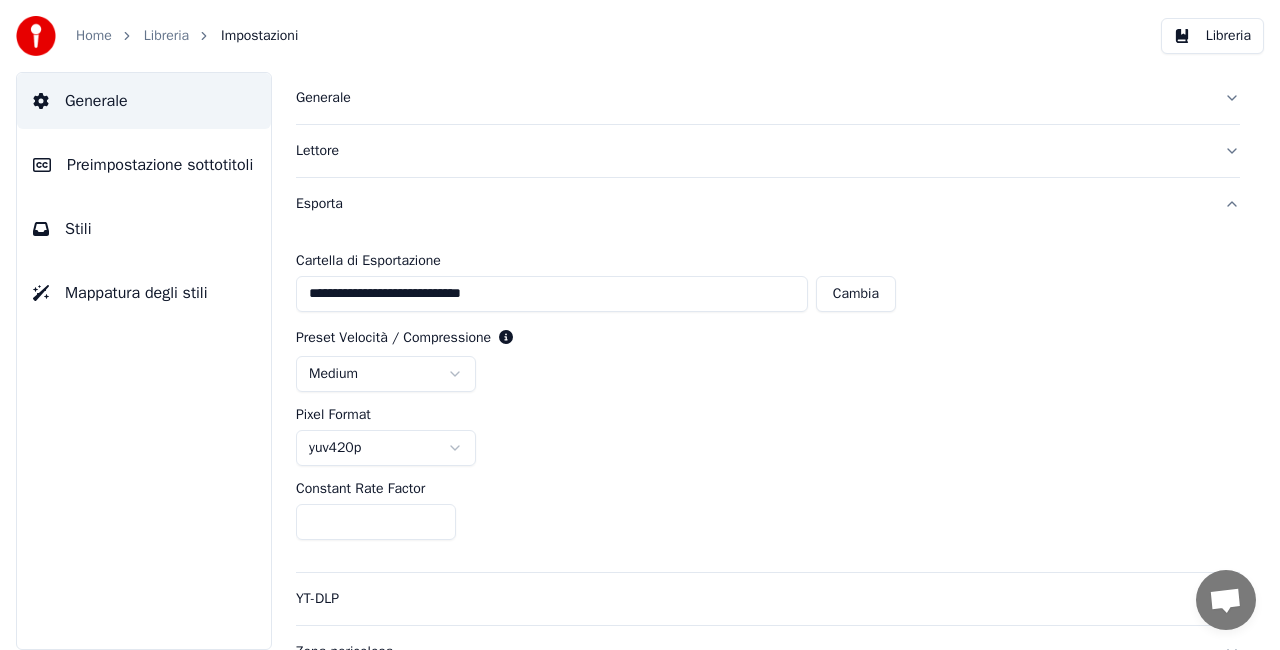 click on "Home" at bounding box center (94, 36) 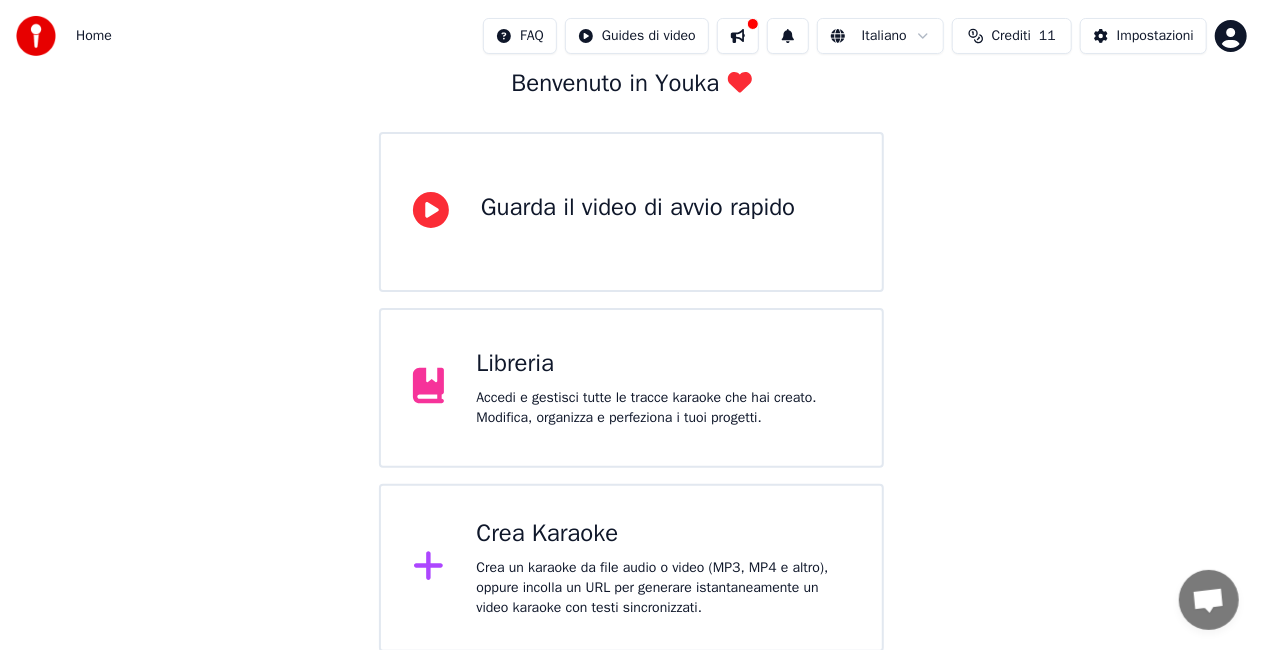 scroll, scrollTop: 126, scrollLeft: 0, axis: vertical 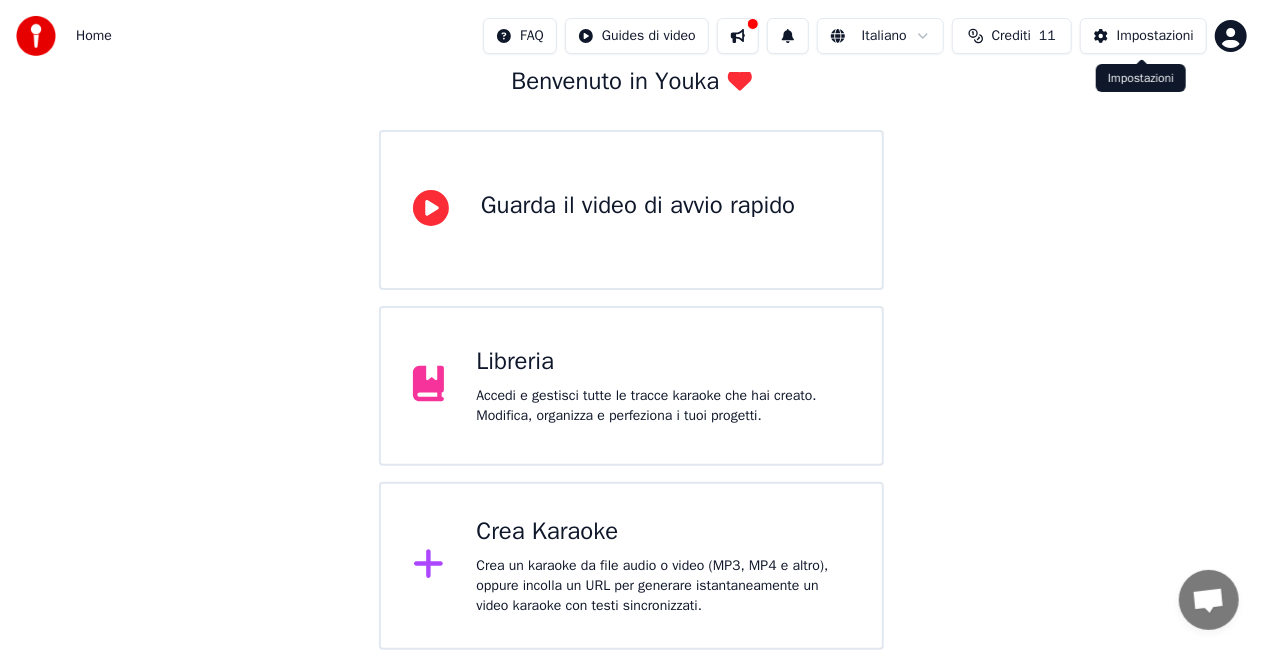click on "Impostazioni" at bounding box center [1155, 36] 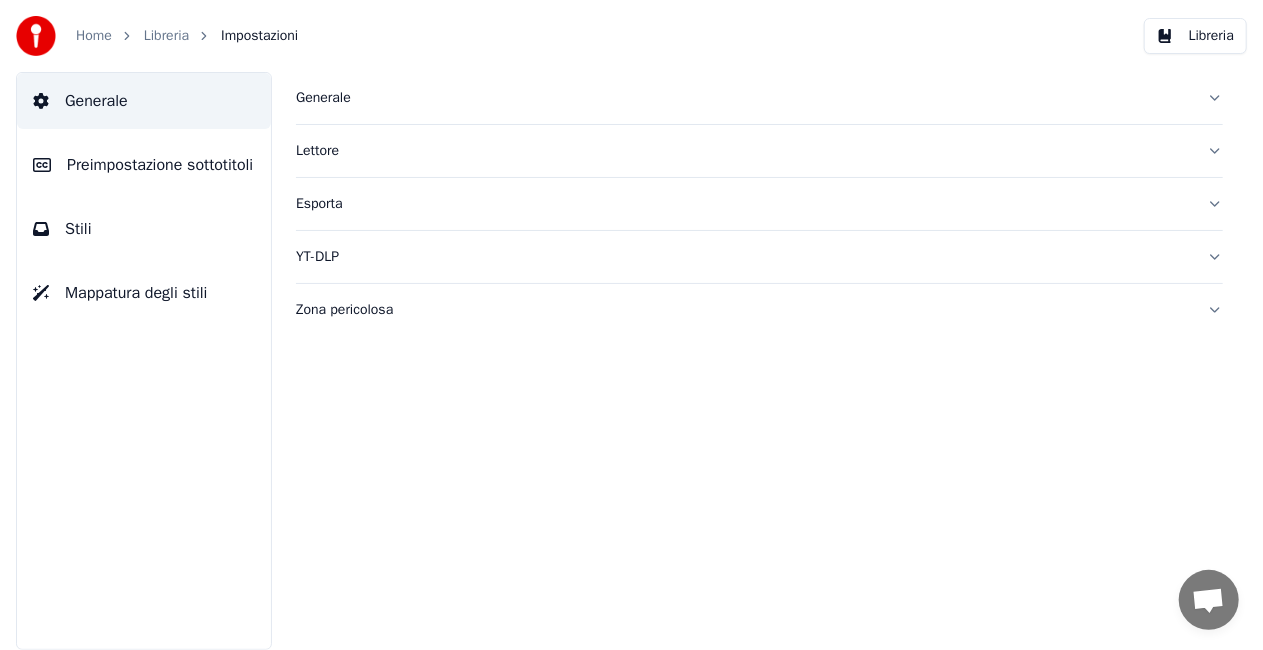 scroll, scrollTop: 0, scrollLeft: 0, axis: both 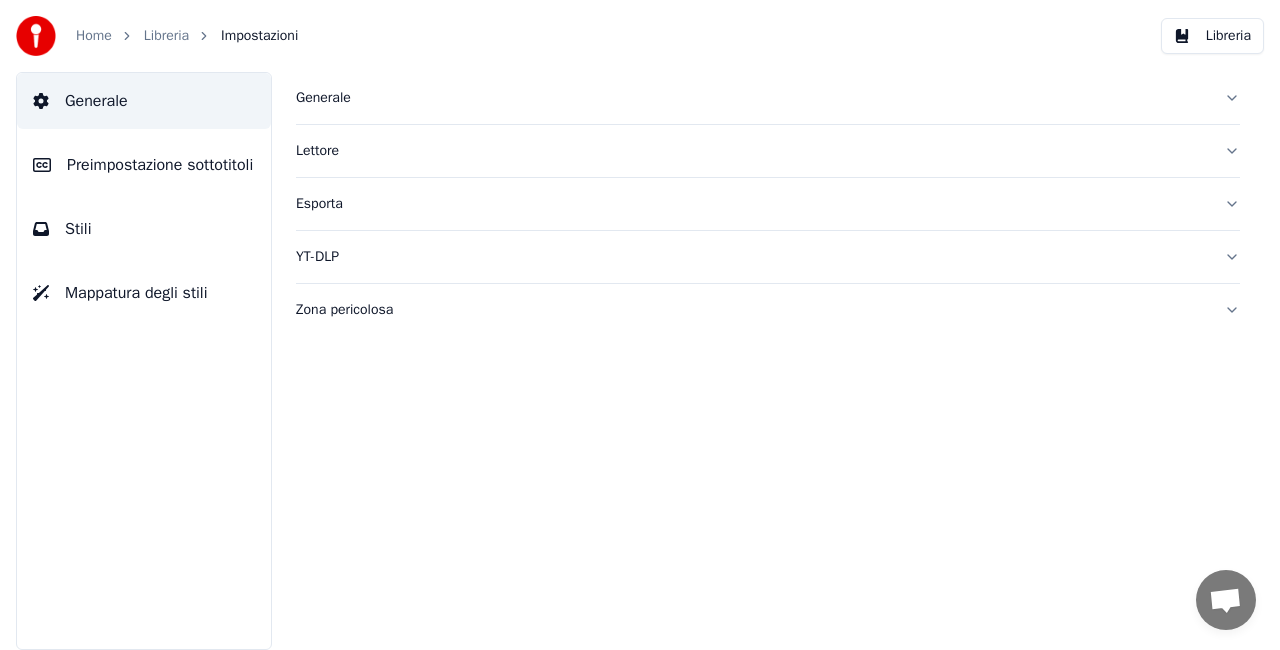click on "Preimpostazione sottotitoli" at bounding box center (160, 165) 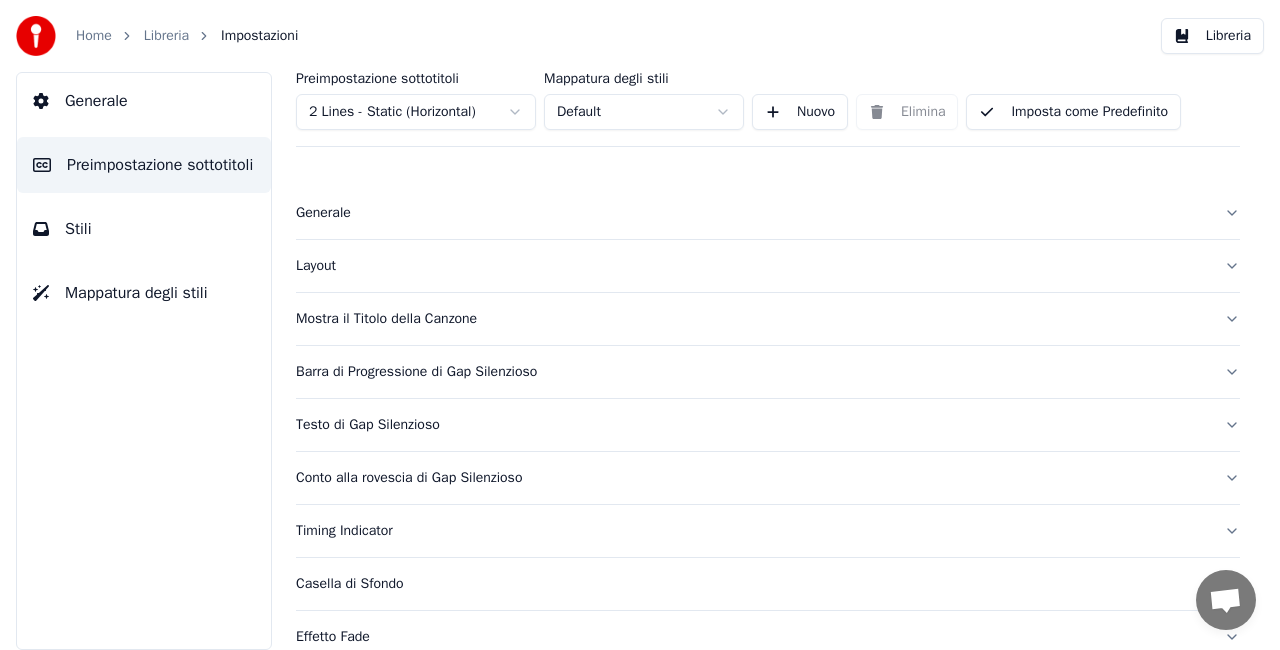 click on "Libreria" at bounding box center [166, 36] 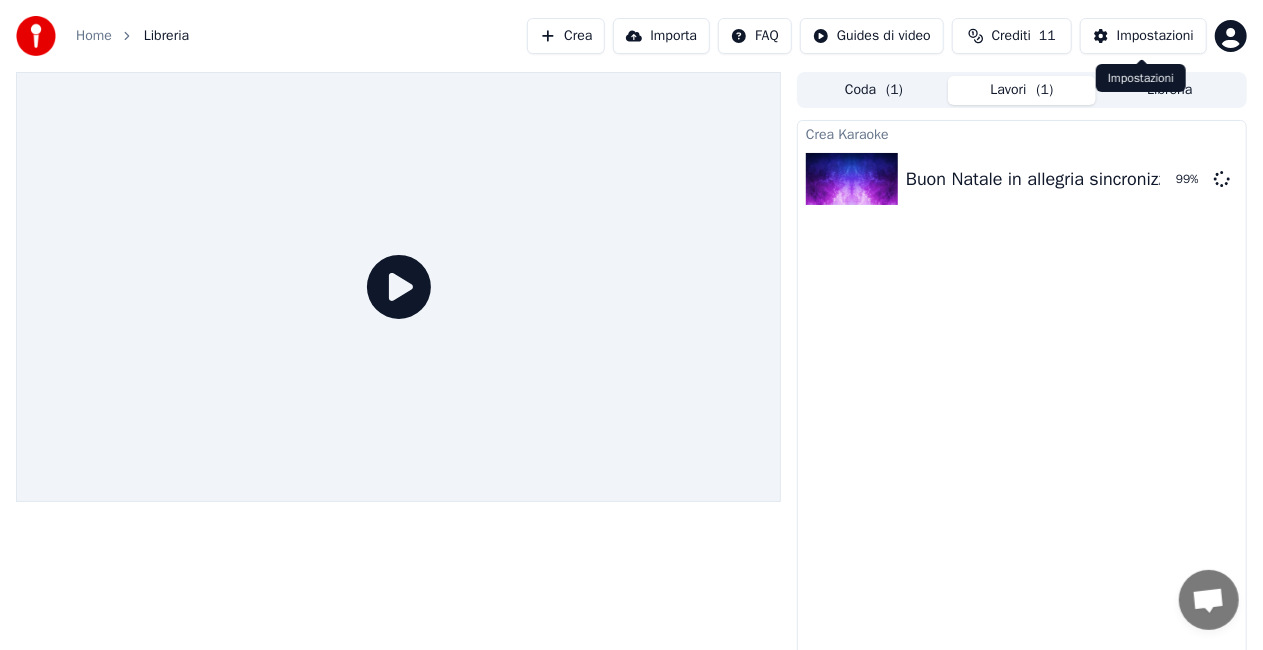 click on "Impostazioni" at bounding box center (1155, 36) 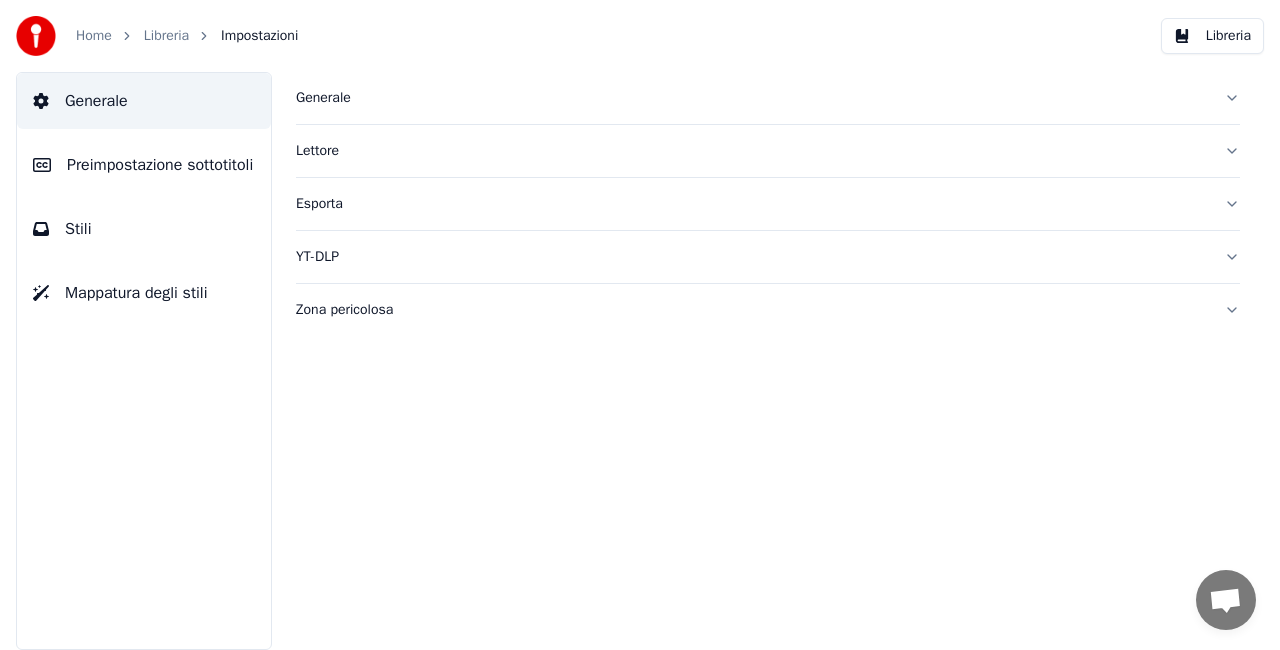 click on "Esporta" at bounding box center [768, 204] 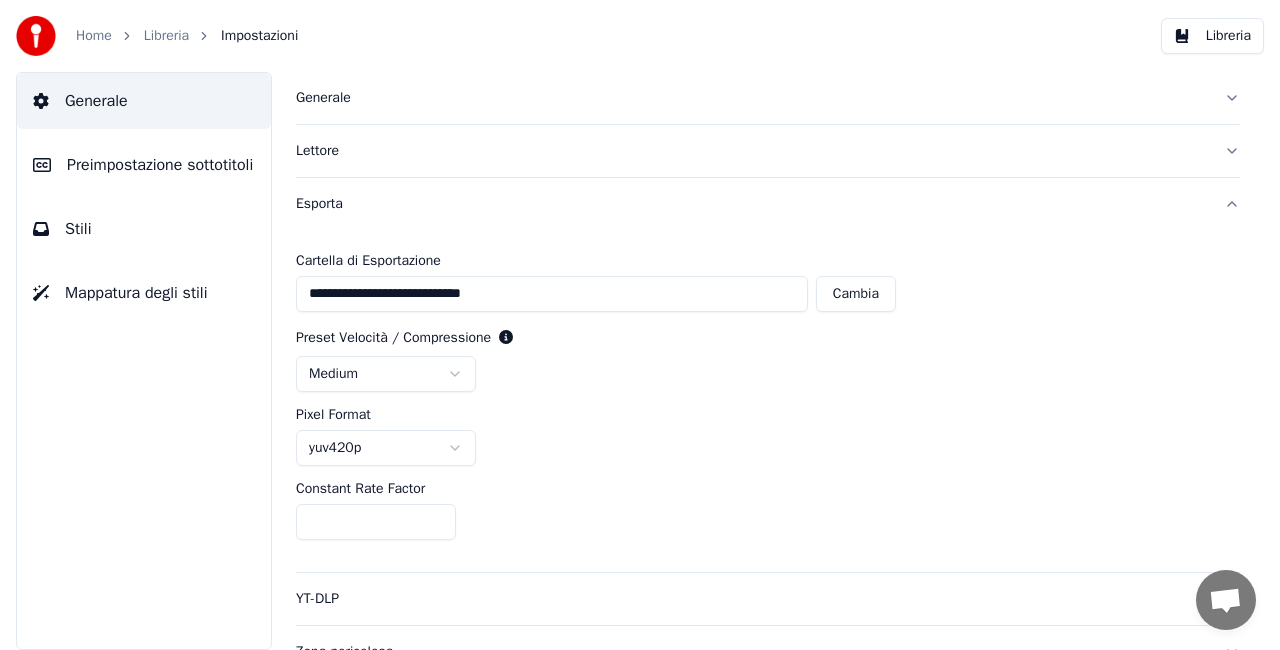 click on "Libreria" at bounding box center (166, 36) 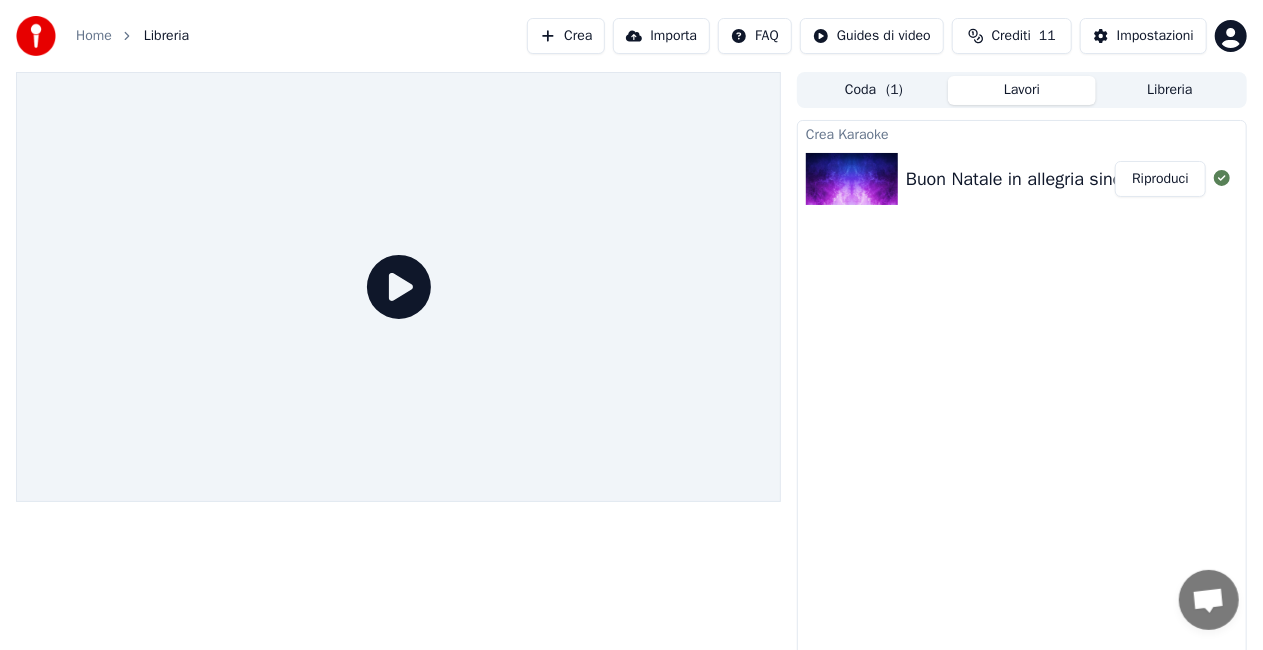 click on "Riproduci" at bounding box center [1160, 179] 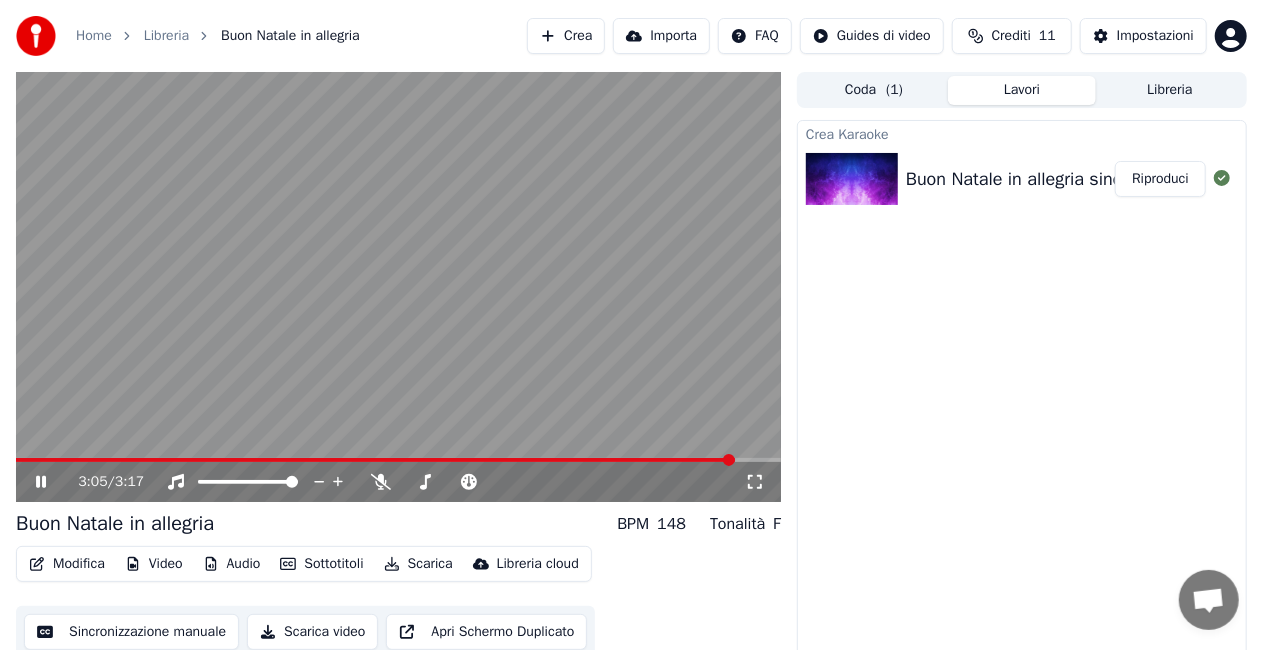 click at bounding box center (398, 287) 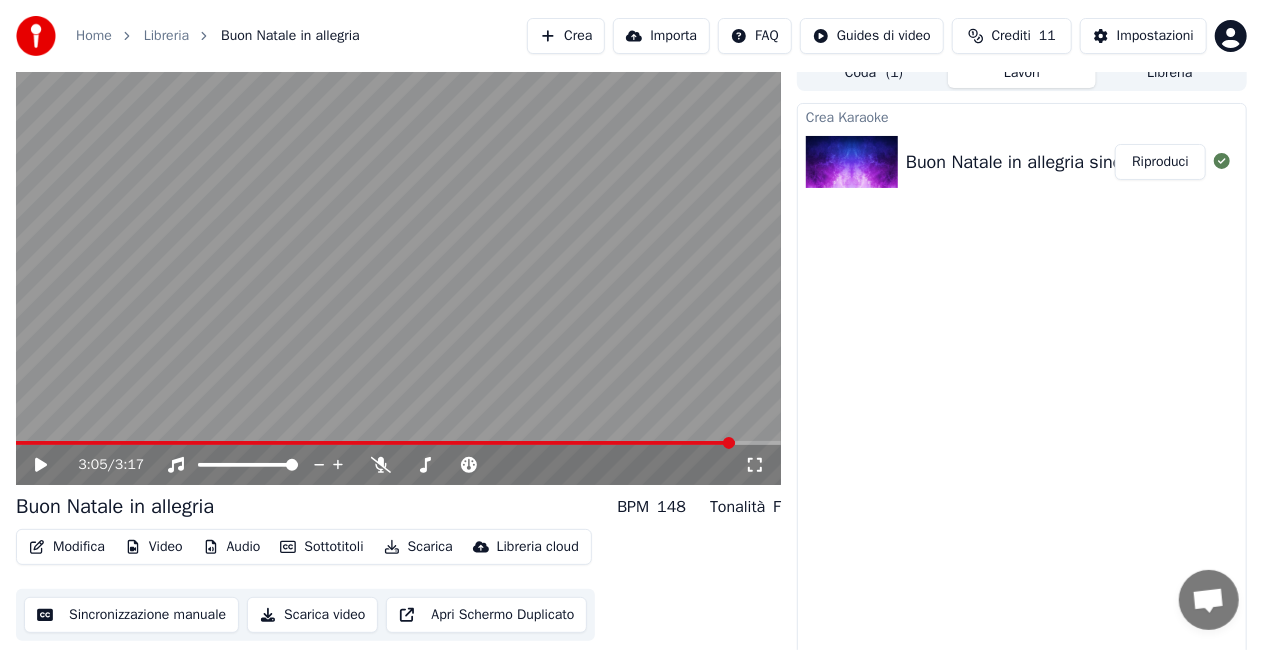 scroll, scrollTop: 22, scrollLeft: 0, axis: vertical 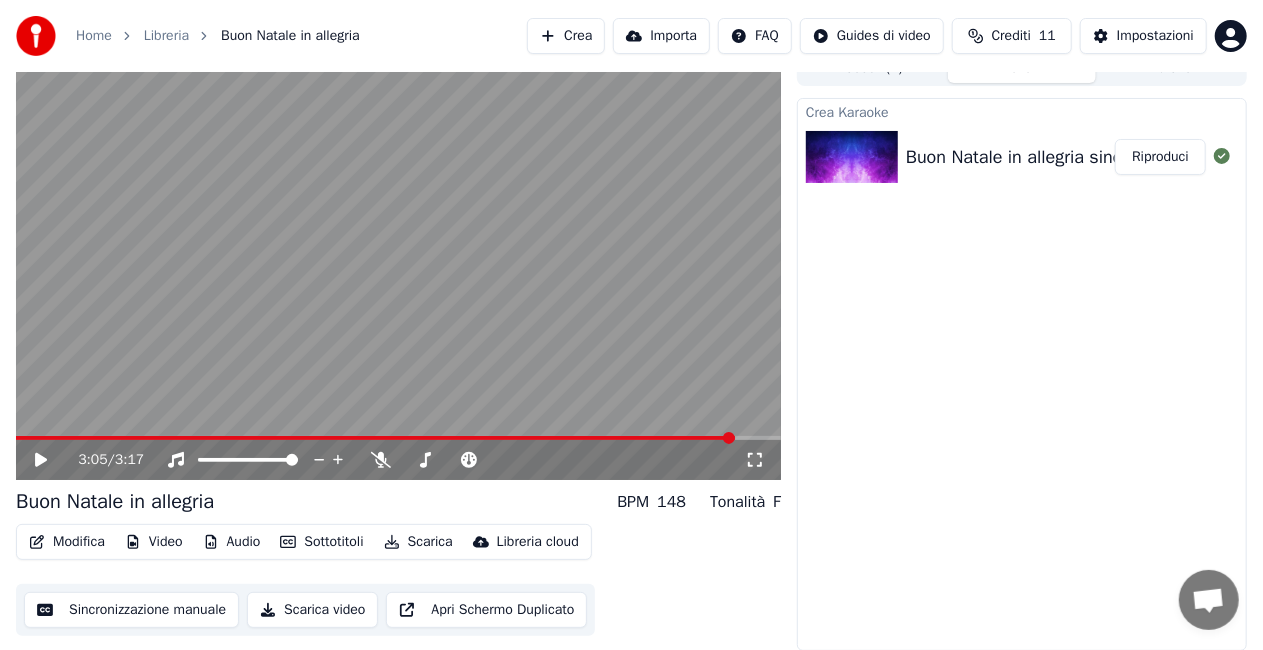 click on "Scarica video" at bounding box center (312, 610) 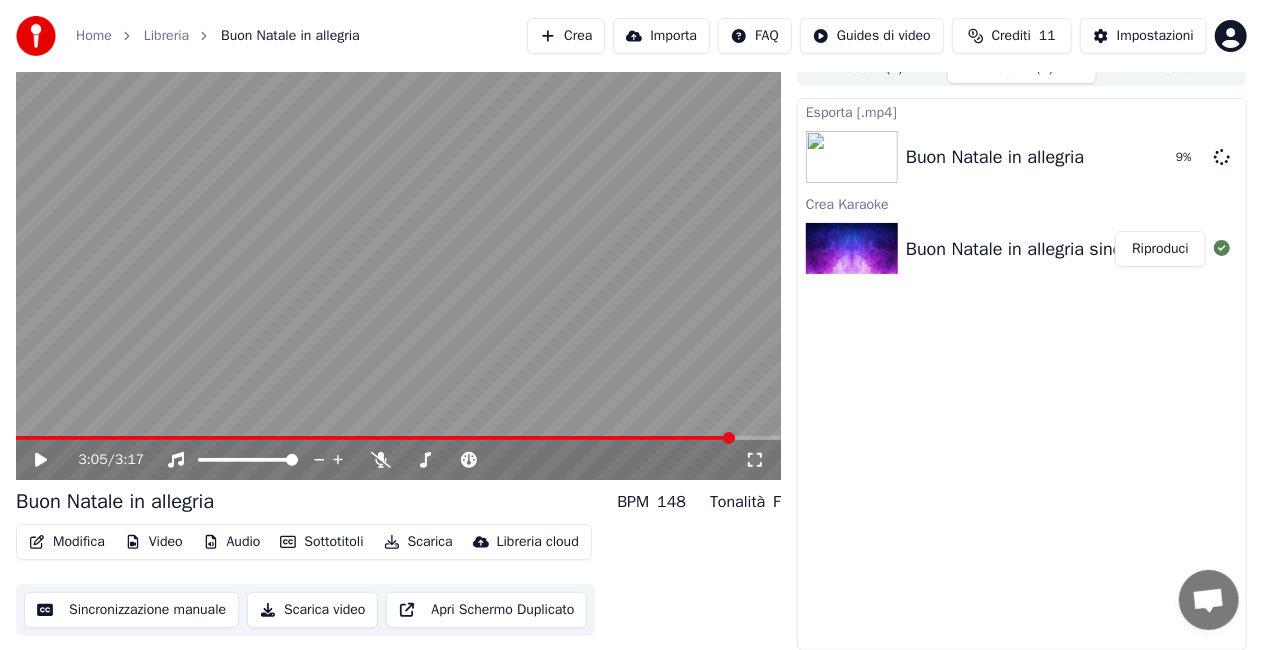 click on "Crediti 11" at bounding box center [1012, 36] 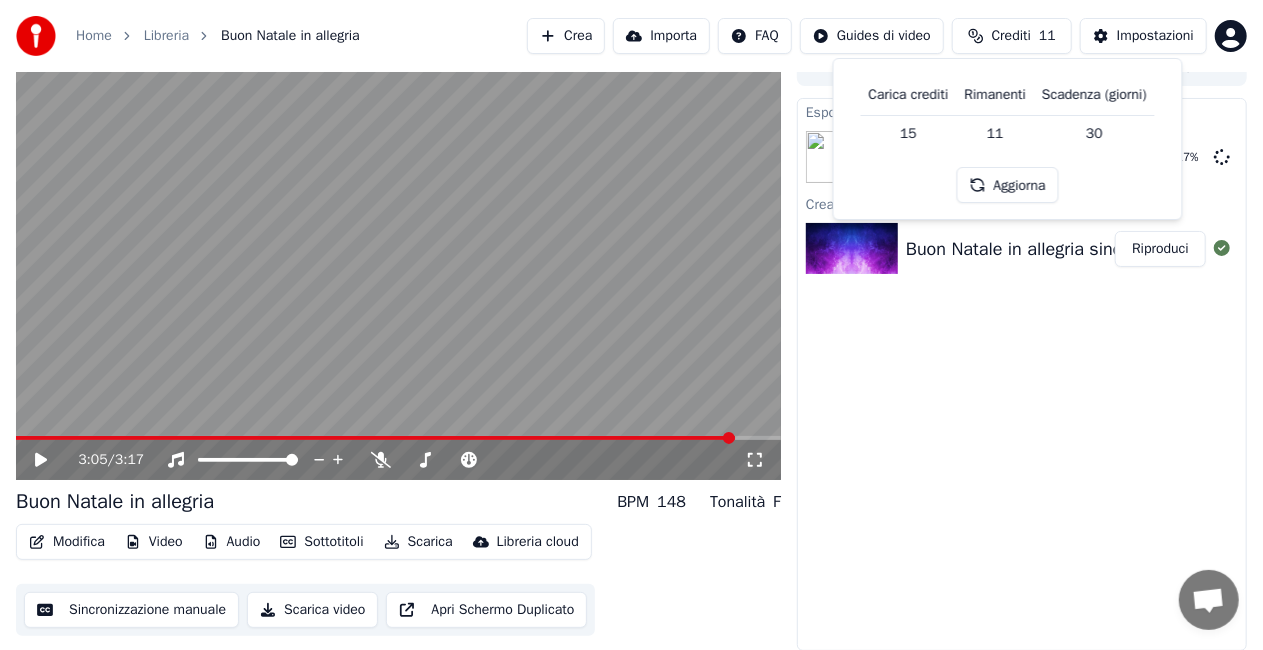 click on "Esporta [.mp4] Buon Natale in allegria 17 % Crea Karaoke Buon Natale in allegria sincronizzato Riproduci" at bounding box center (1022, 374) 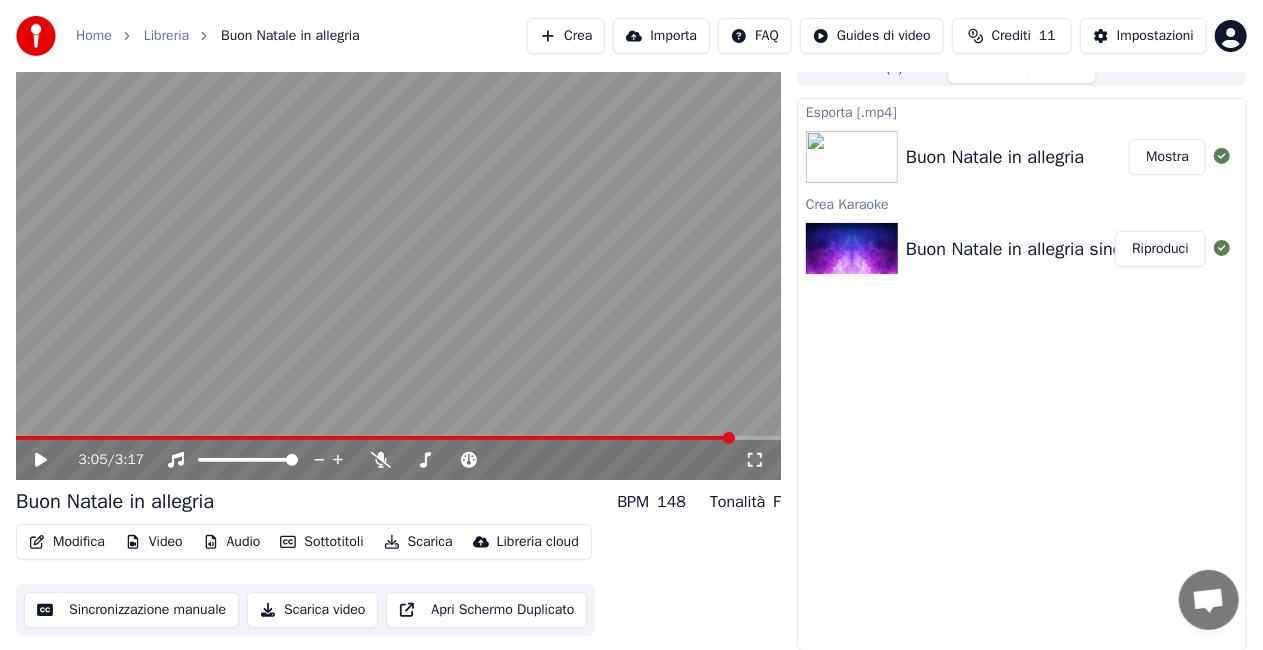 click on "Mostra" at bounding box center [1167, 157] 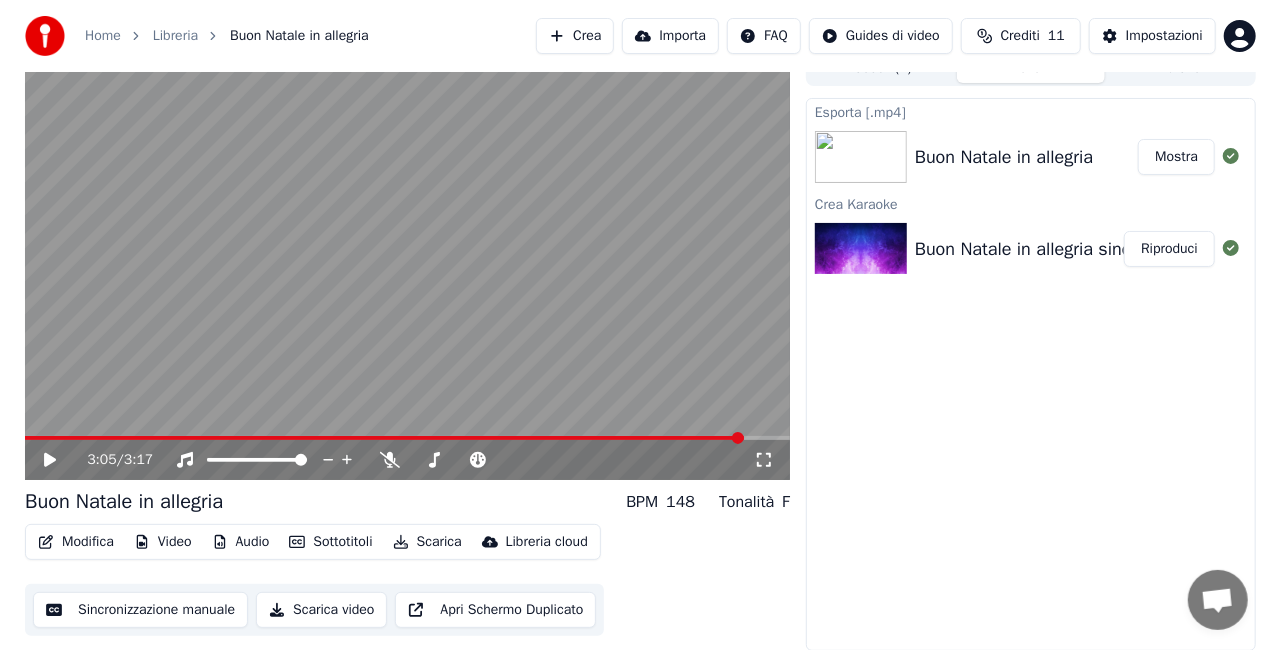 scroll, scrollTop: 0, scrollLeft: 0, axis: both 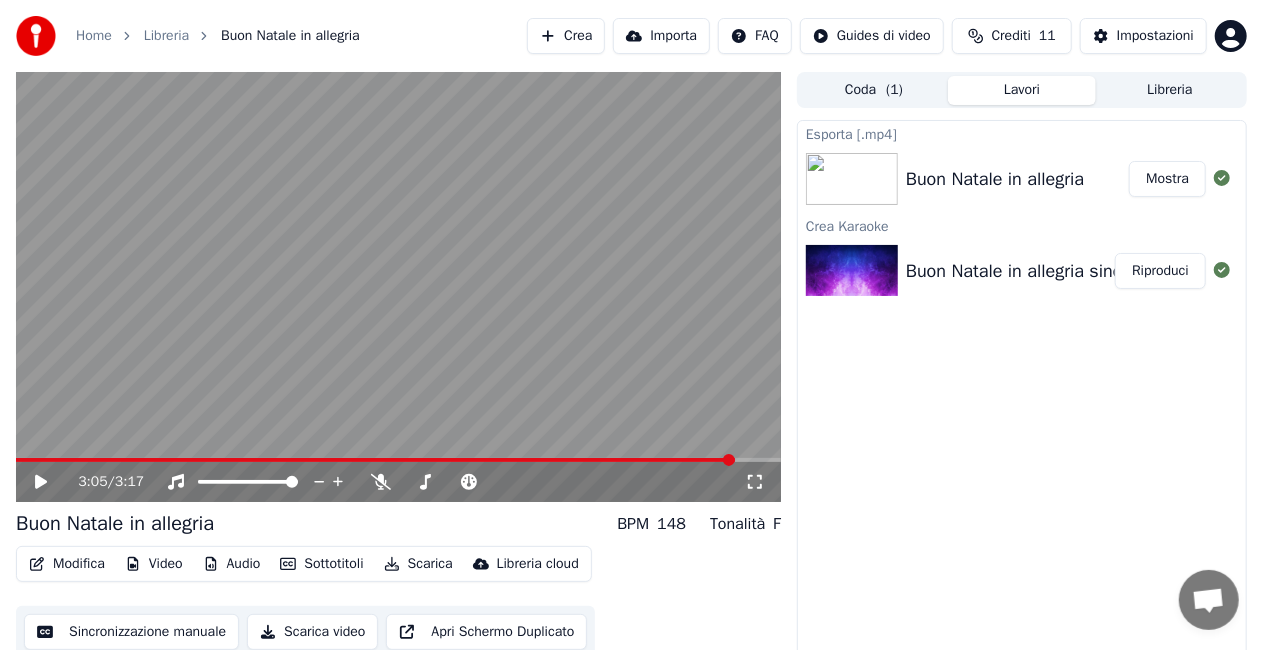 click on "Crea" at bounding box center (566, 36) 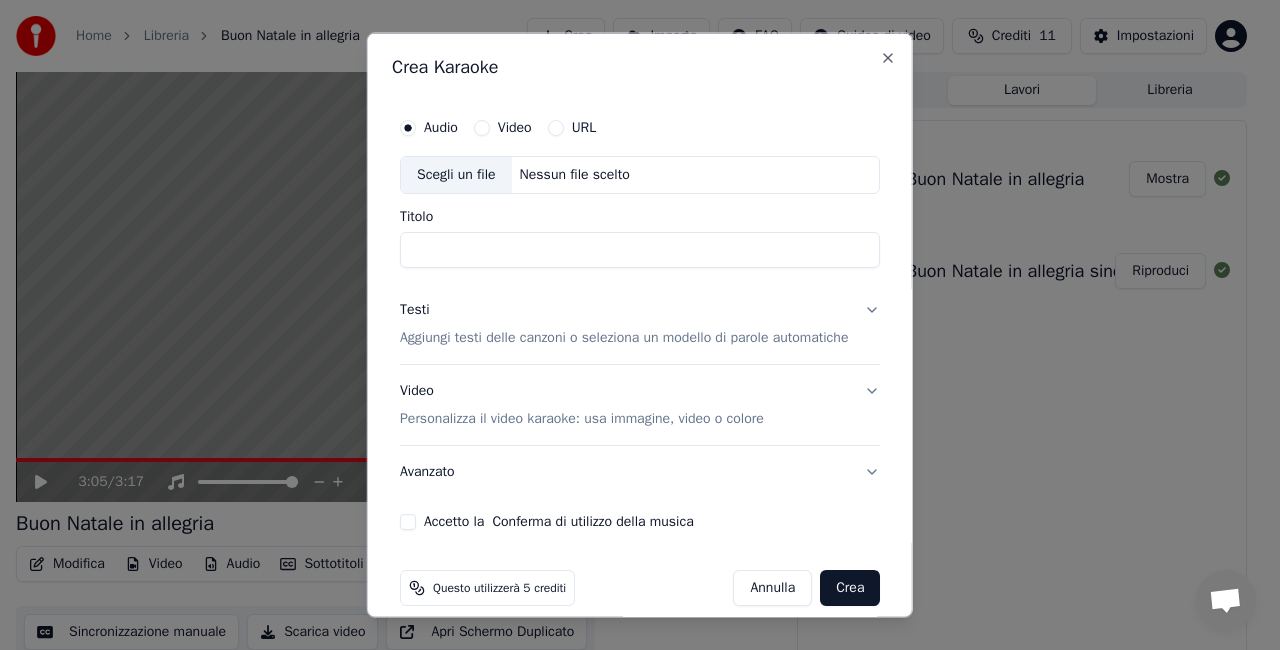 click on "Video" at bounding box center [482, 128] 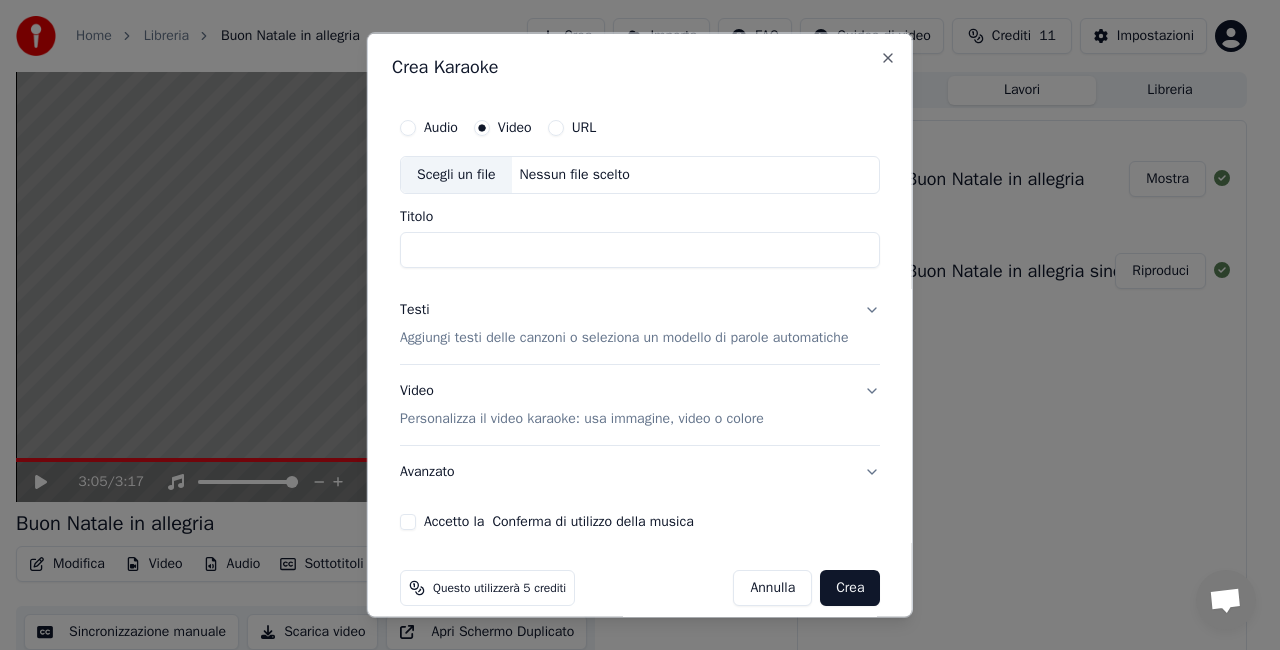 click on "Scegli un file" at bounding box center [456, 175] 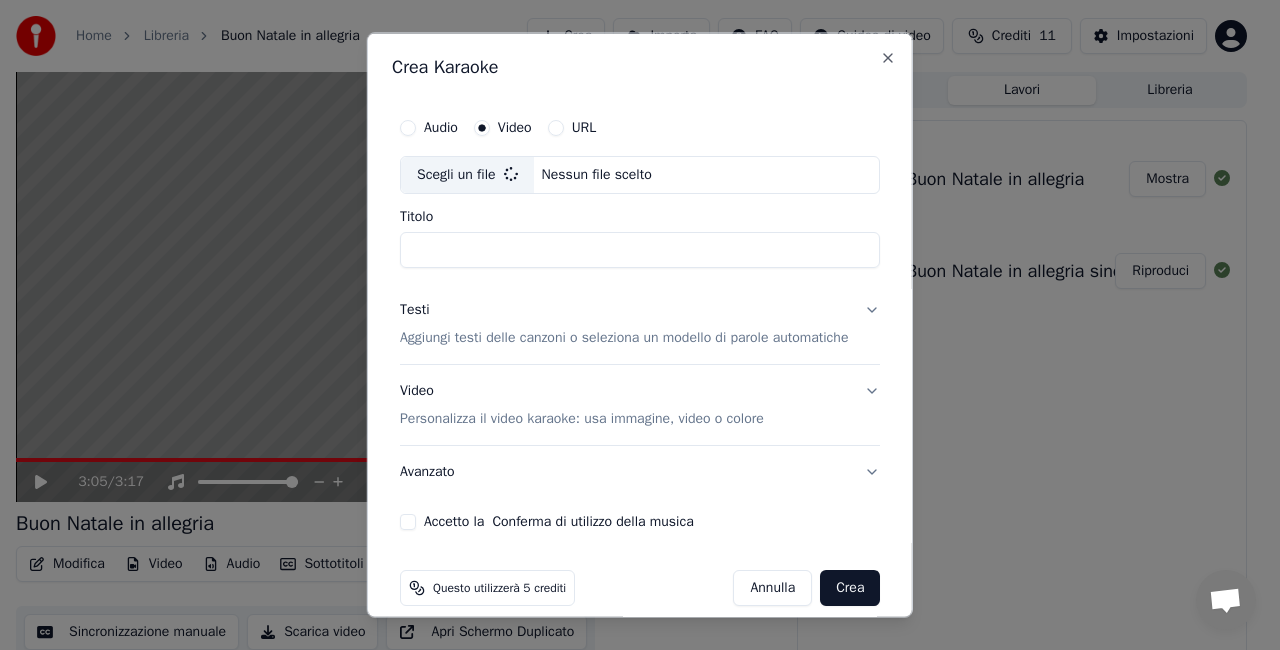 type on "**********" 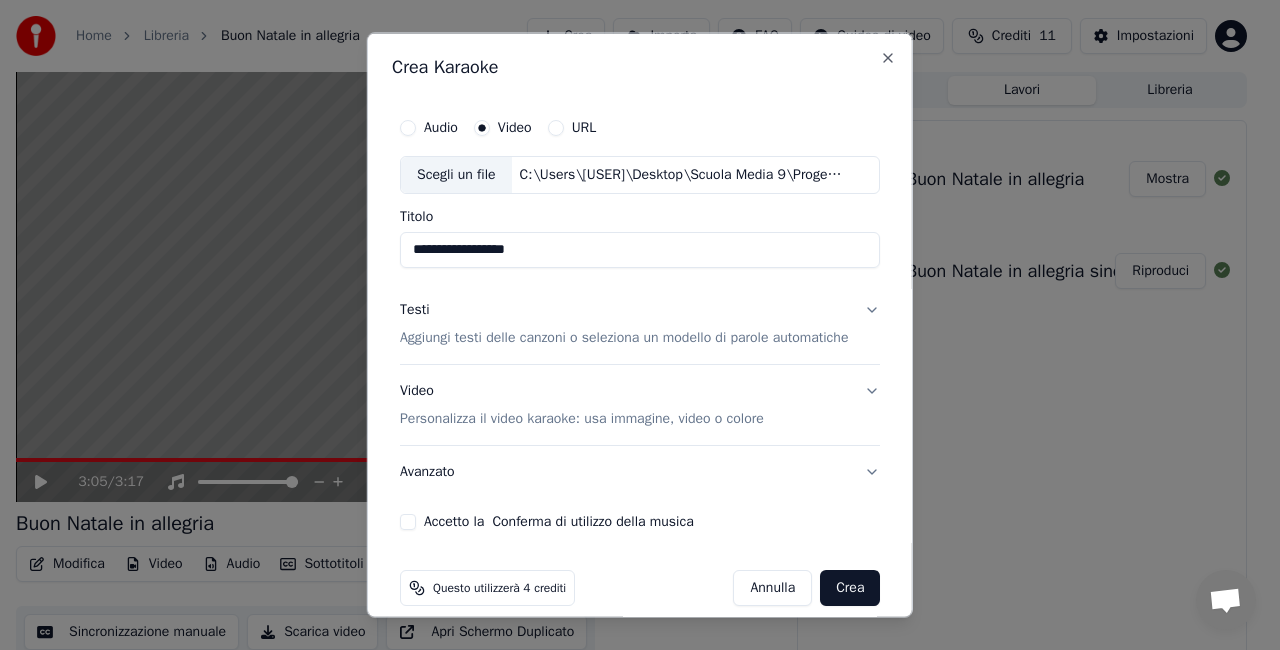 scroll, scrollTop: 18, scrollLeft: 0, axis: vertical 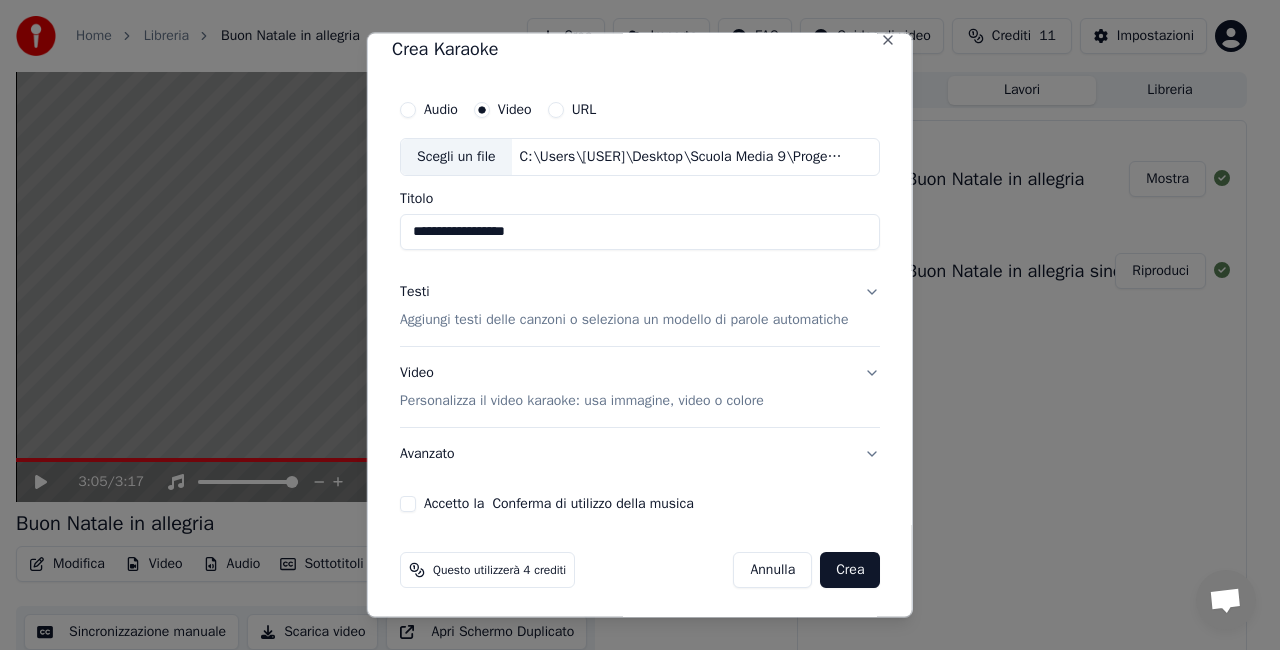 click on "Accetto la   Conferma di utilizzo della musica" at bounding box center [408, 503] 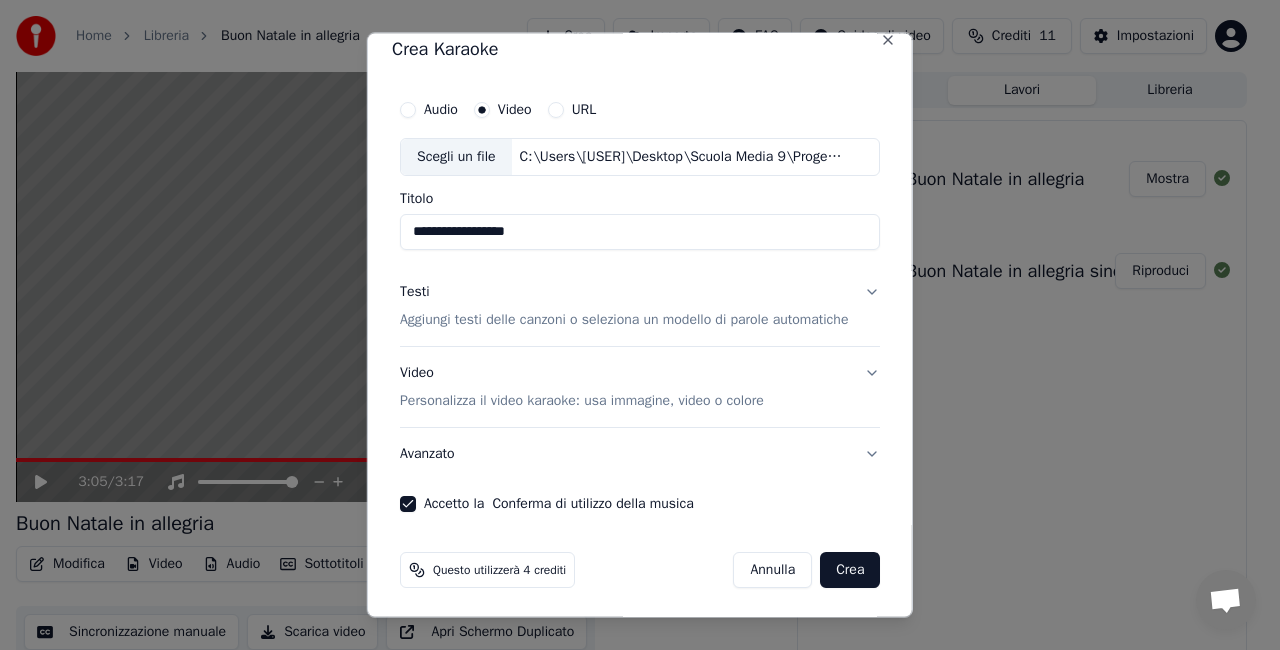 click on "Crea" at bounding box center [850, 569] 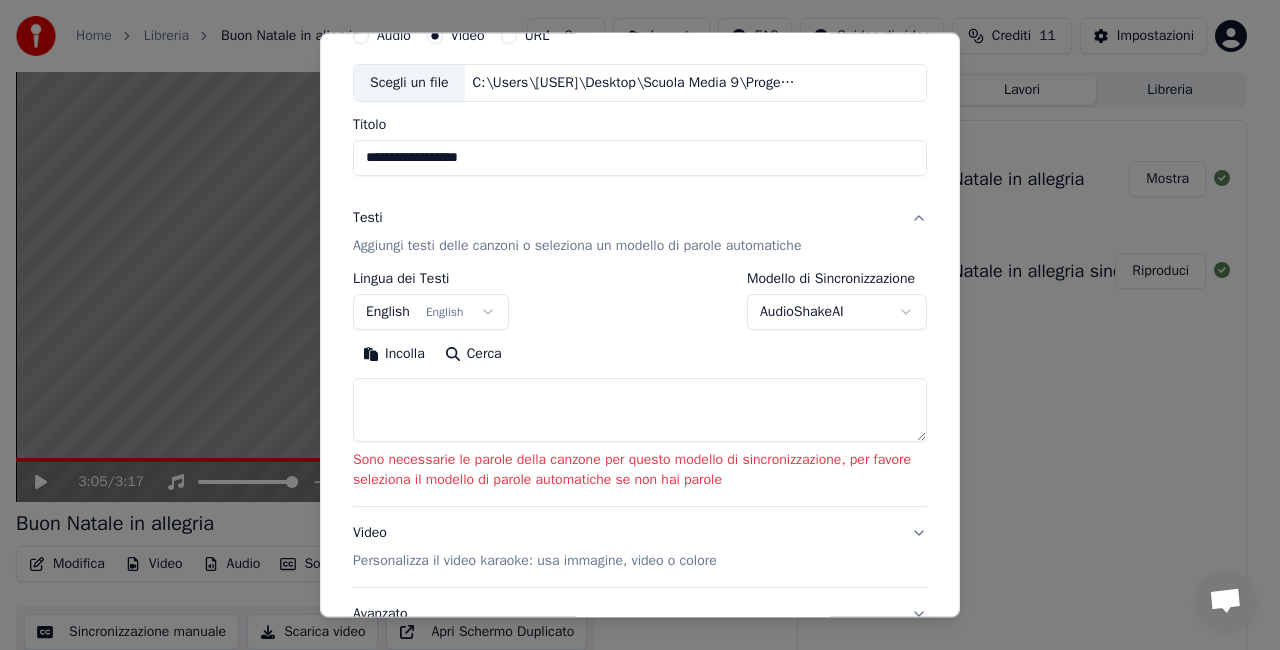 scroll, scrollTop: 118, scrollLeft: 0, axis: vertical 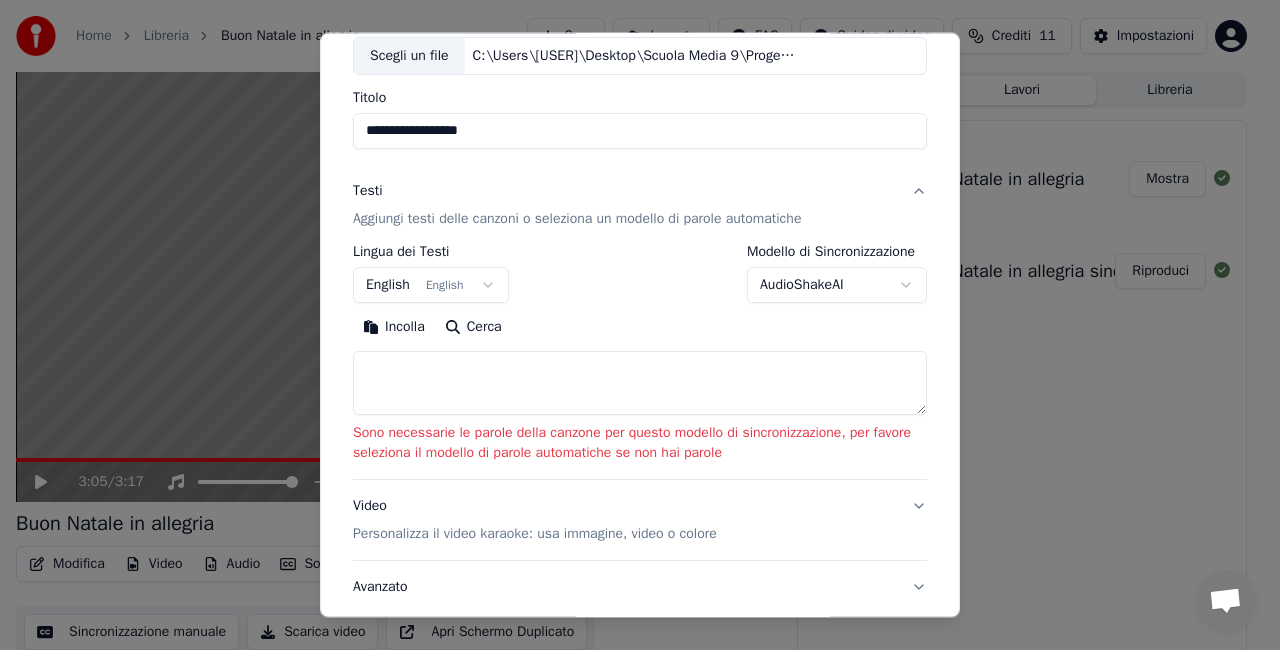 click on "Incolla" at bounding box center [394, 327] 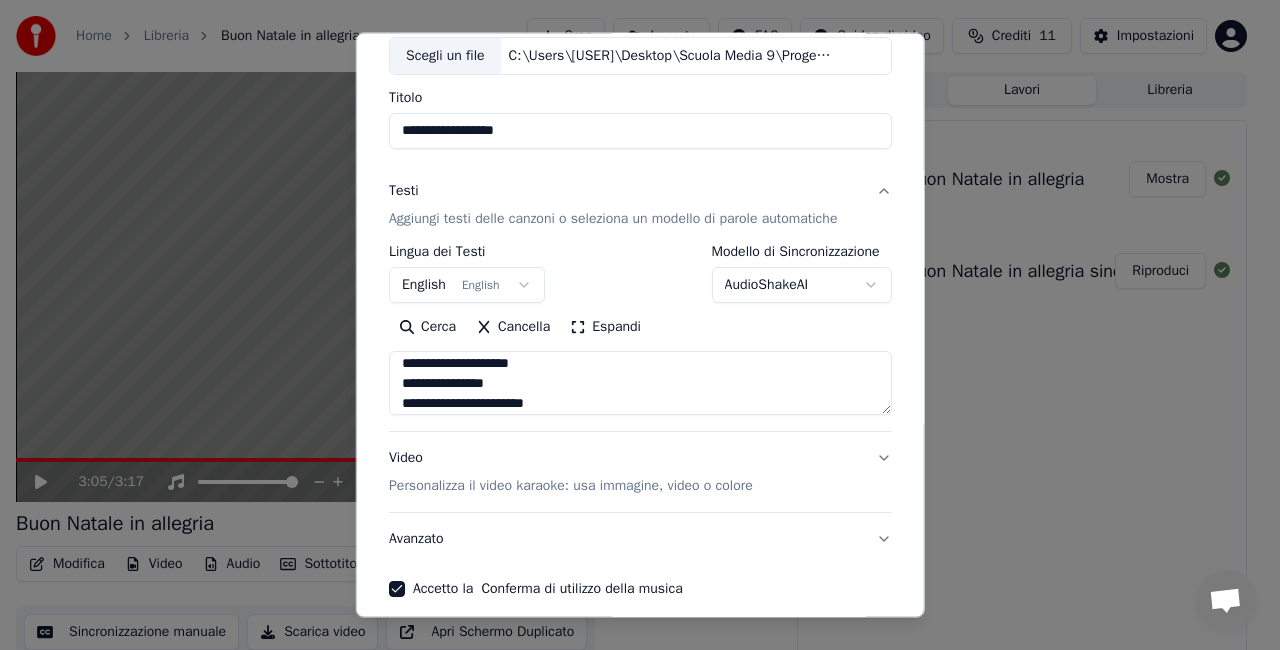scroll, scrollTop: 400, scrollLeft: 0, axis: vertical 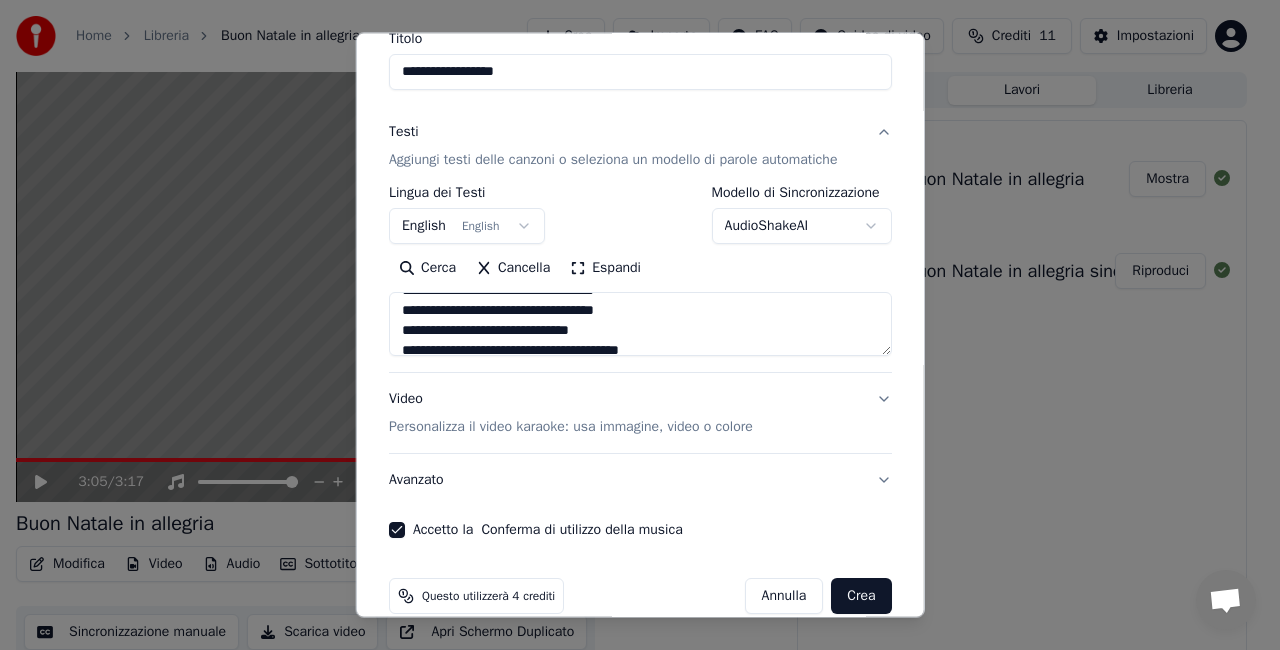 type on "**********" 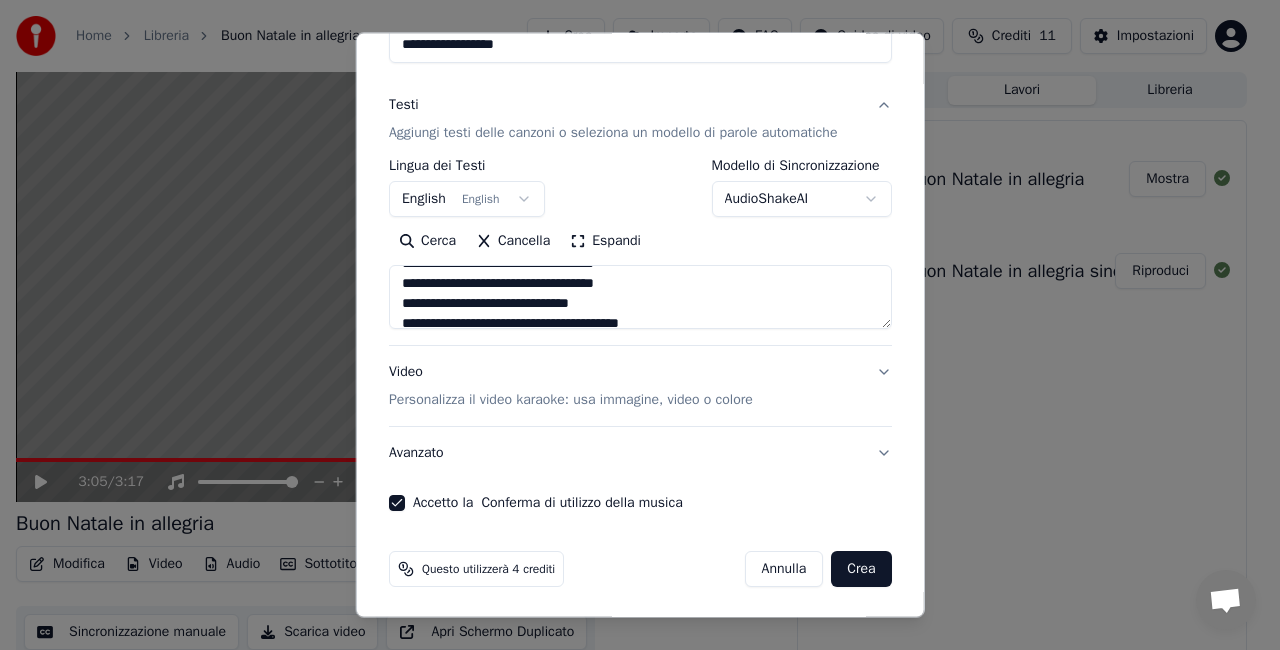 click on "Crea" at bounding box center (861, 569) 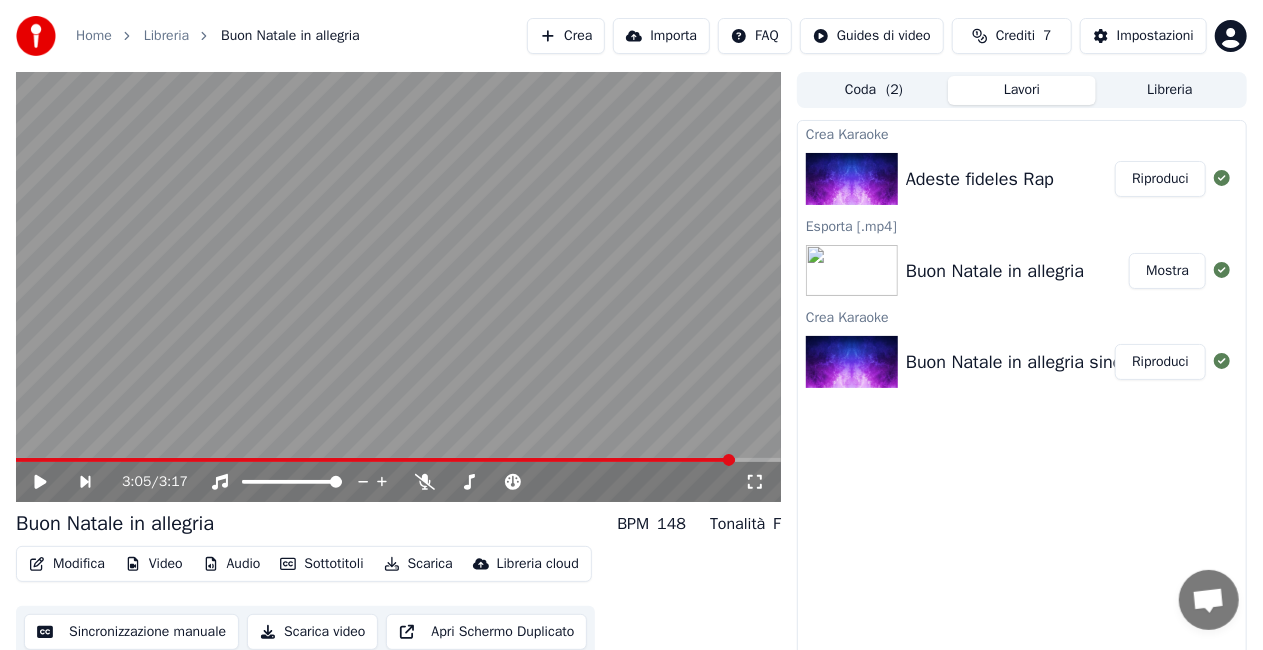 click on "Adeste fideles Rap" at bounding box center (980, 179) 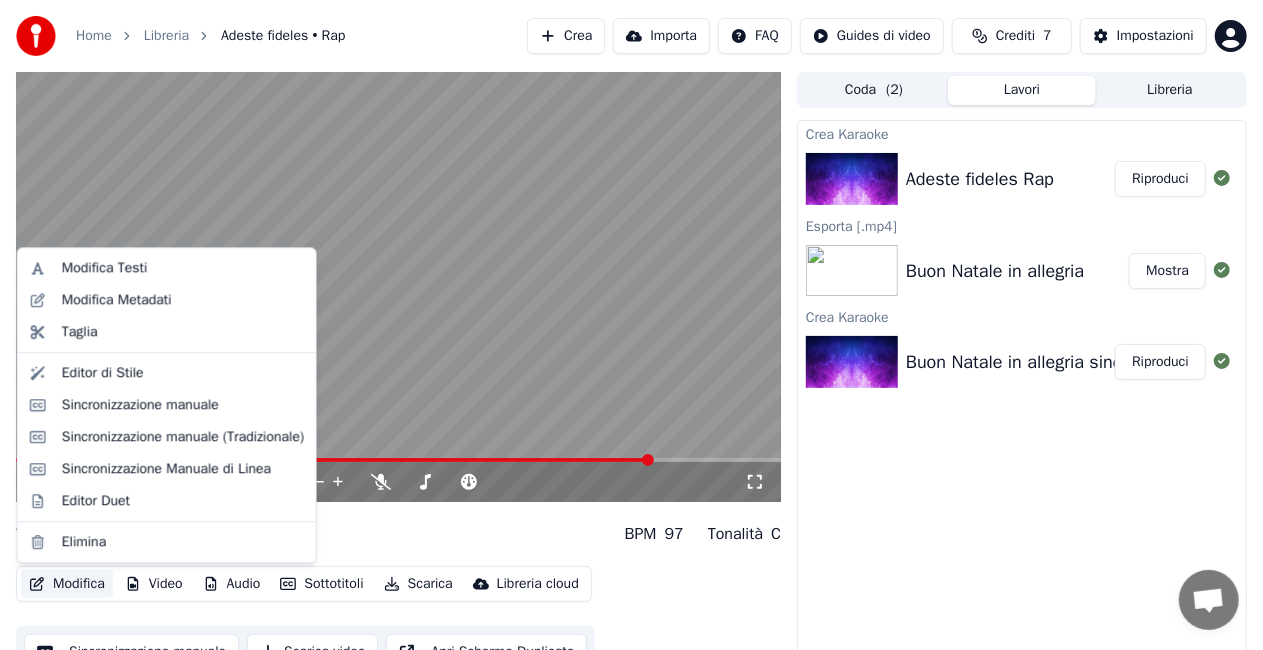 click on "Modifica" at bounding box center (67, 584) 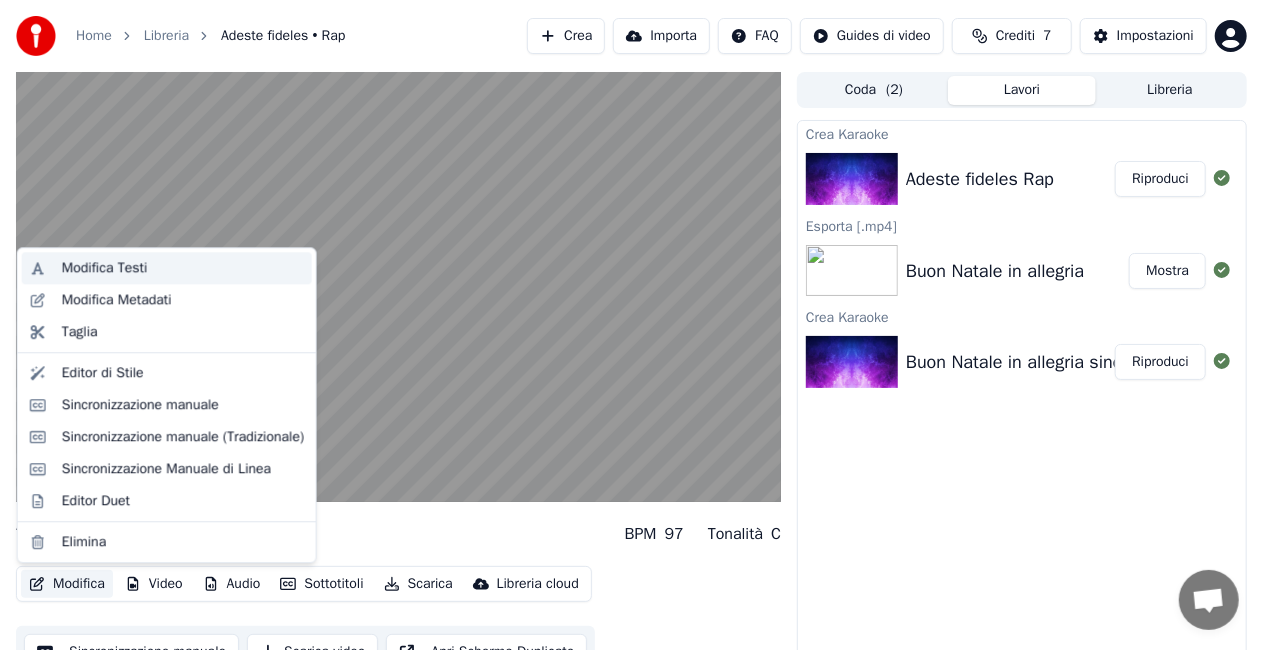 click on "Modifica Testi" at bounding box center (105, 268) 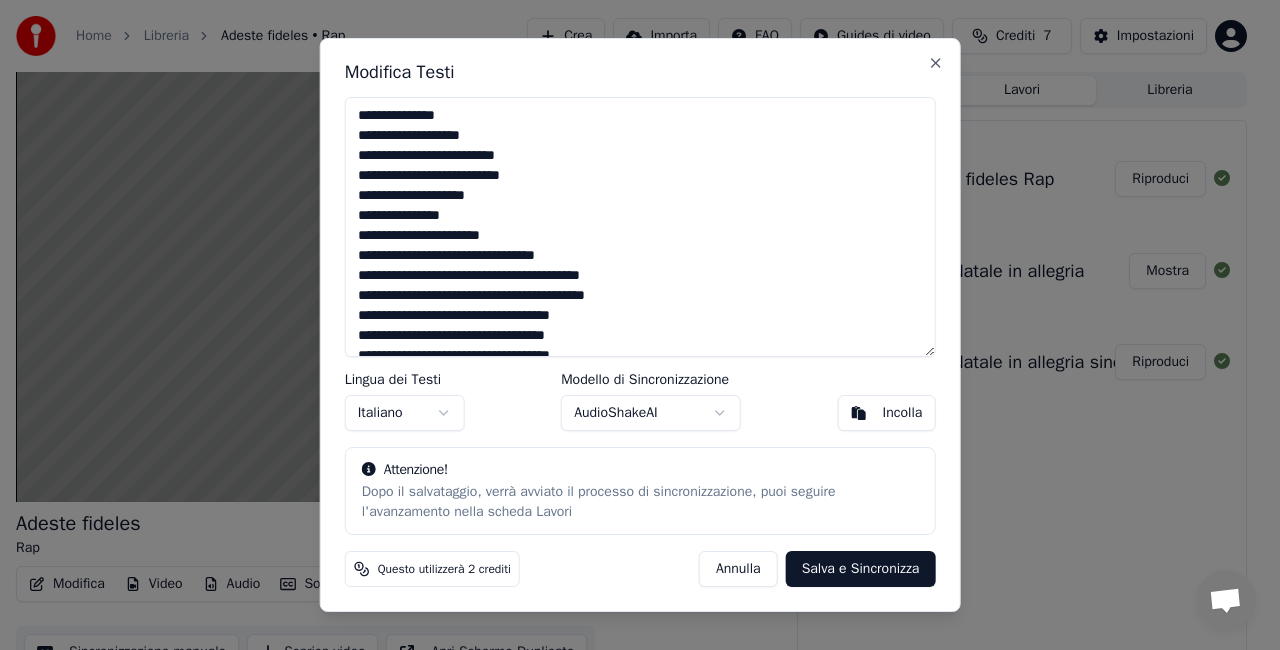 drag, startPoint x: 356, startPoint y: 115, endPoint x: 541, endPoint y: 234, distance: 219.96819 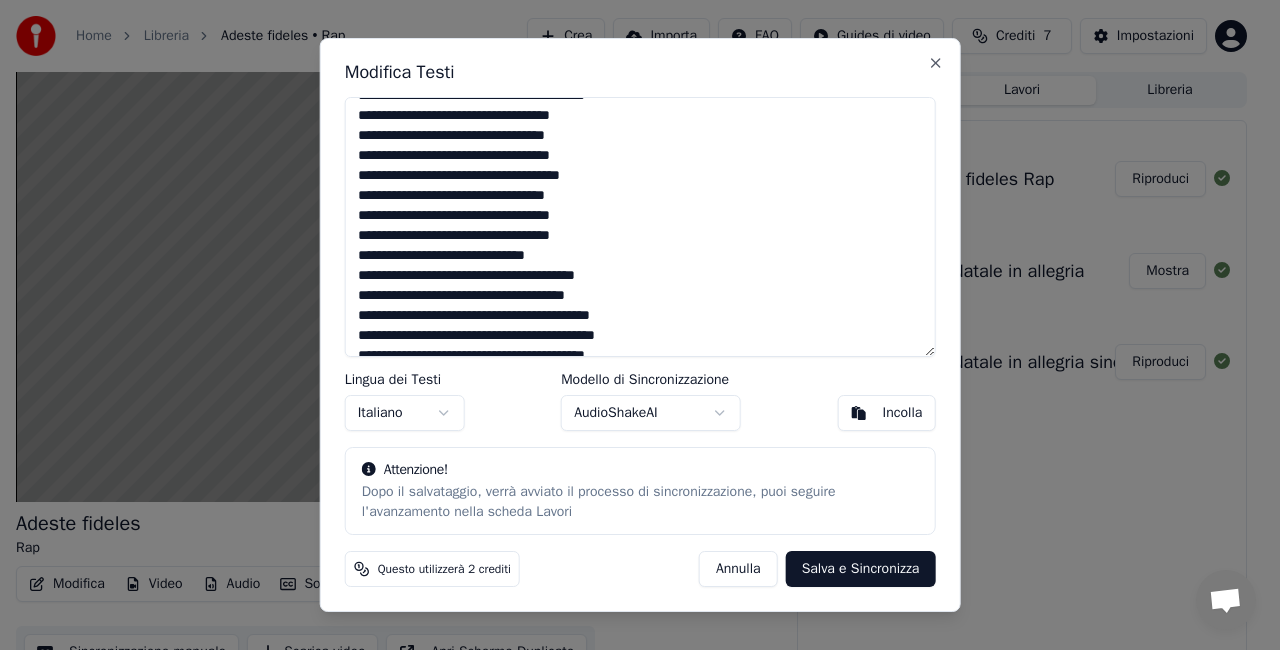 scroll, scrollTop: 396, scrollLeft: 0, axis: vertical 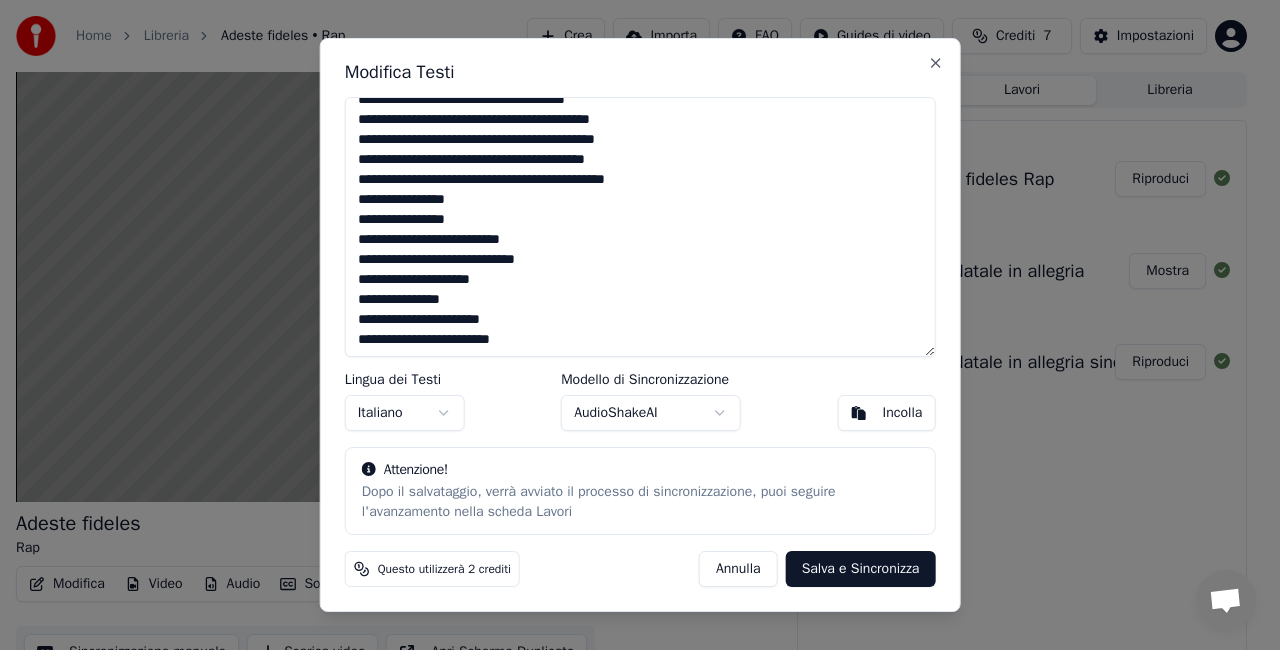 drag, startPoint x: 358, startPoint y: 203, endPoint x: 521, endPoint y: 331, distance: 207.25105 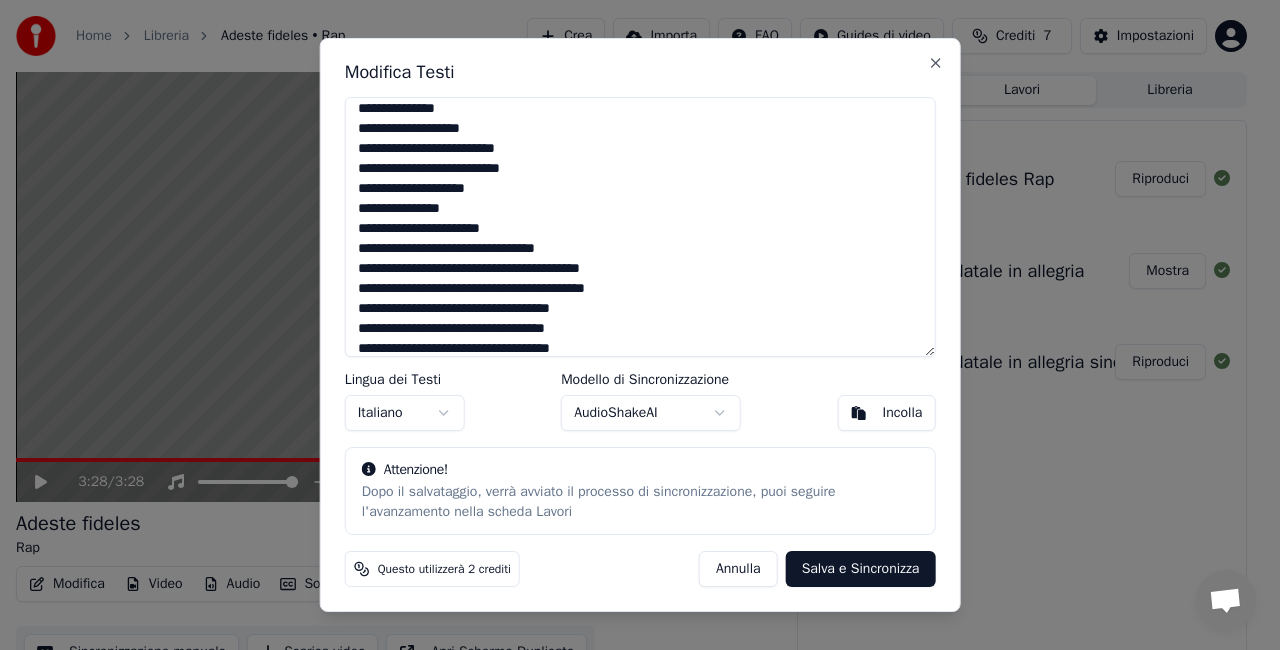 scroll, scrollTop: 0, scrollLeft: 0, axis: both 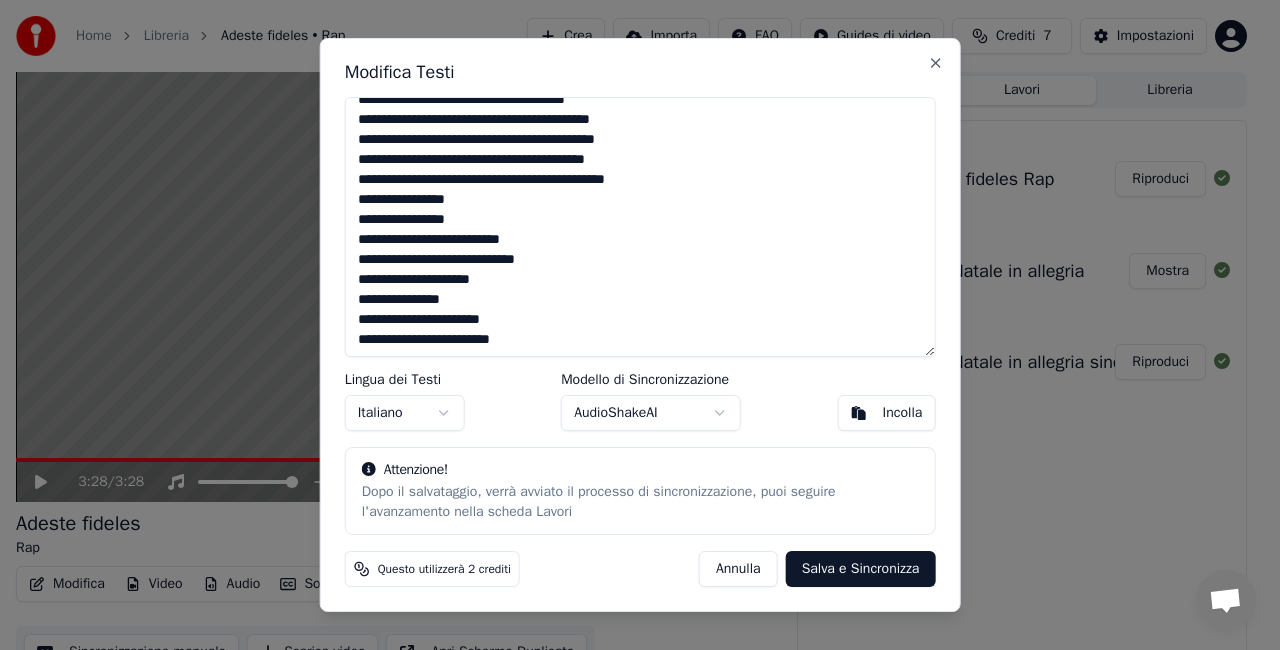drag, startPoint x: 358, startPoint y: 116, endPoint x: 652, endPoint y: 332, distance: 364.81775 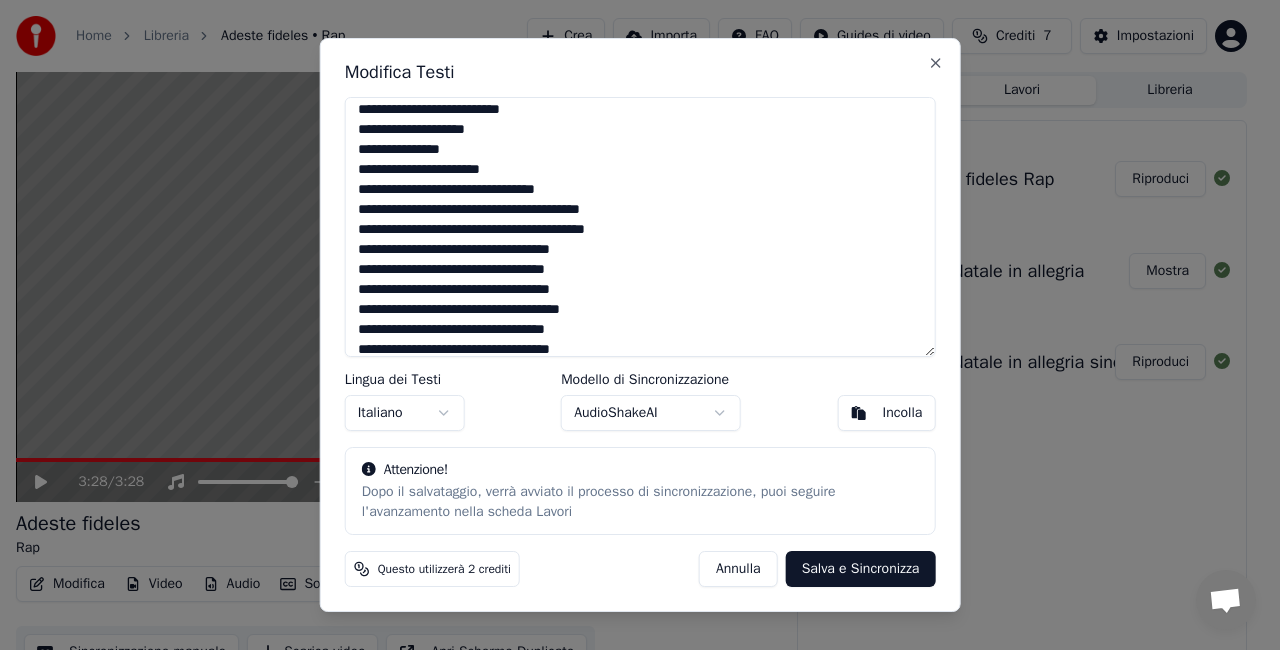 scroll, scrollTop: 0, scrollLeft: 0, axis: both 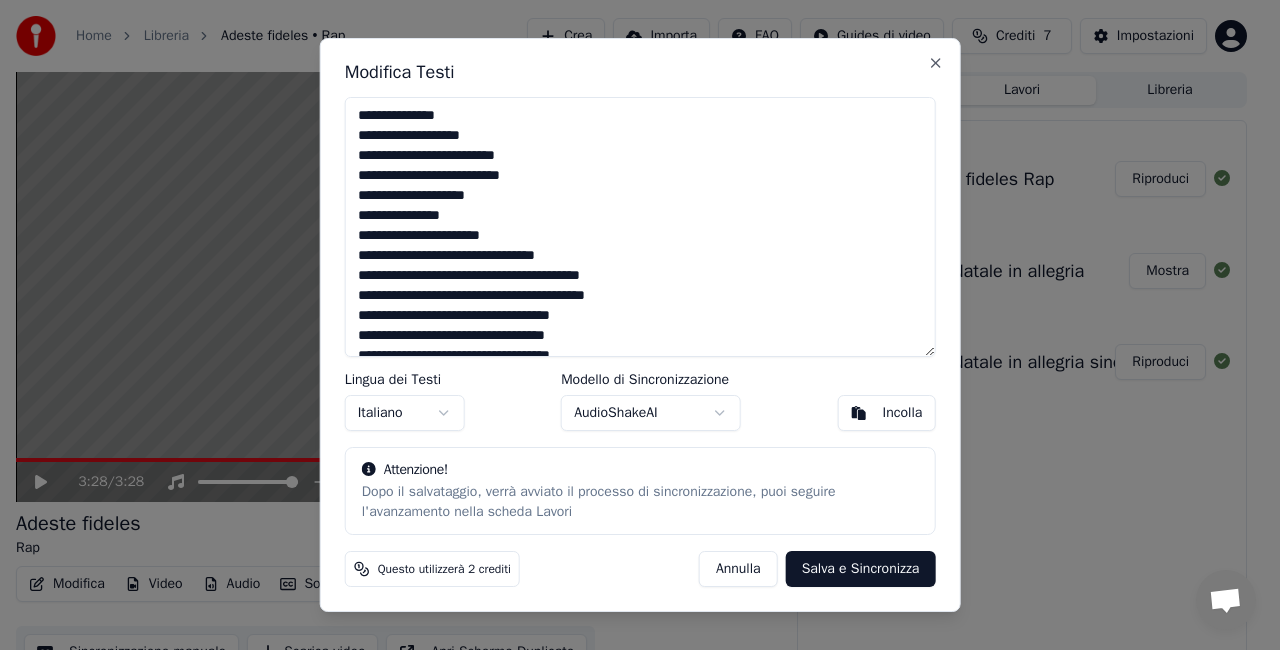 click on "Incolla" at bounding box center (903, 413) 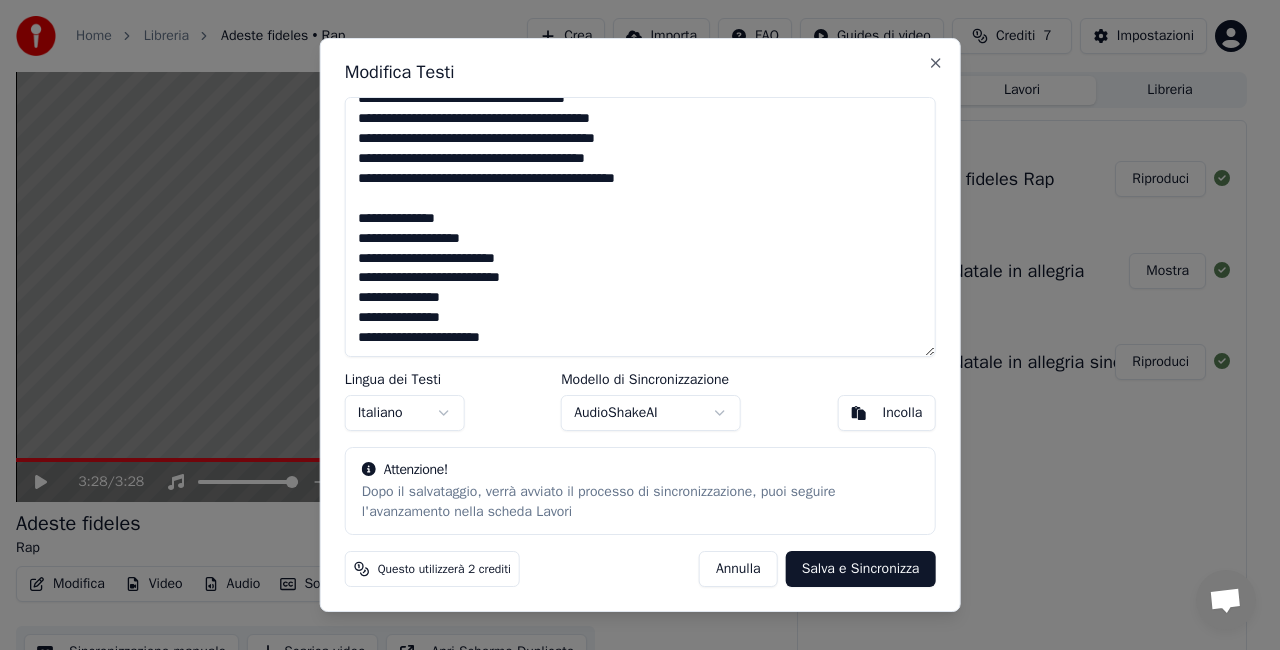 scroll, scrollTop: 516, scrollLeft: 0, axis: vertical 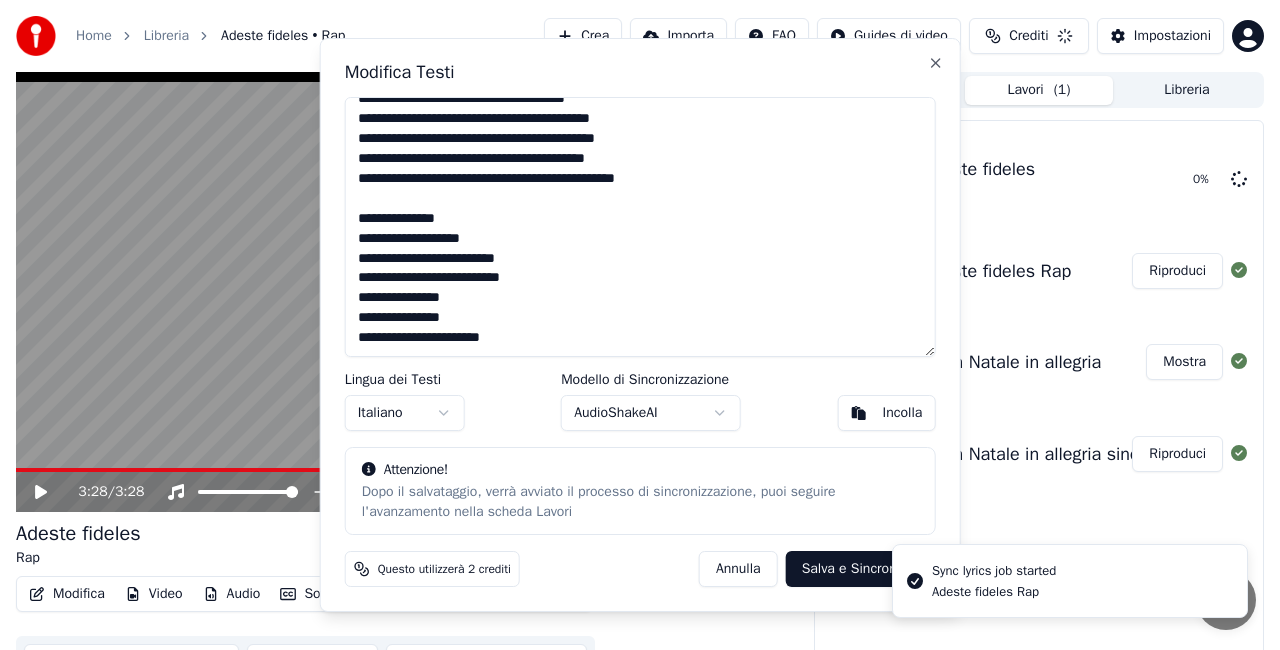type on "**********" 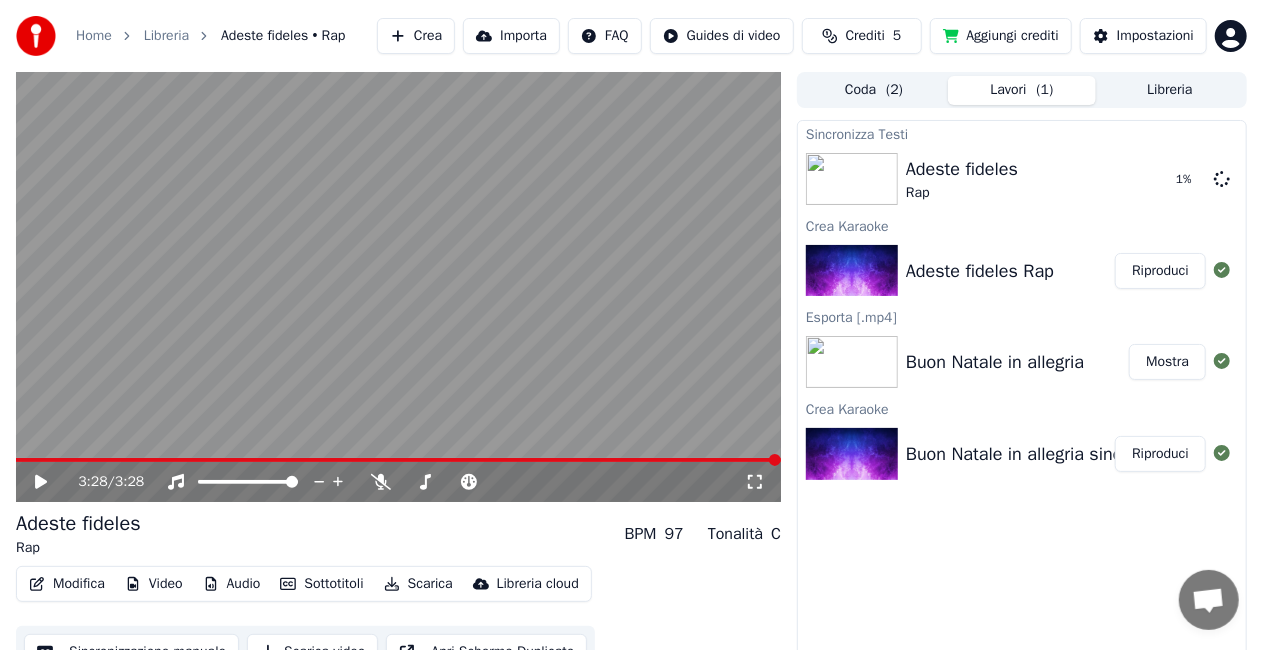 click at bounding box center (398, 287) 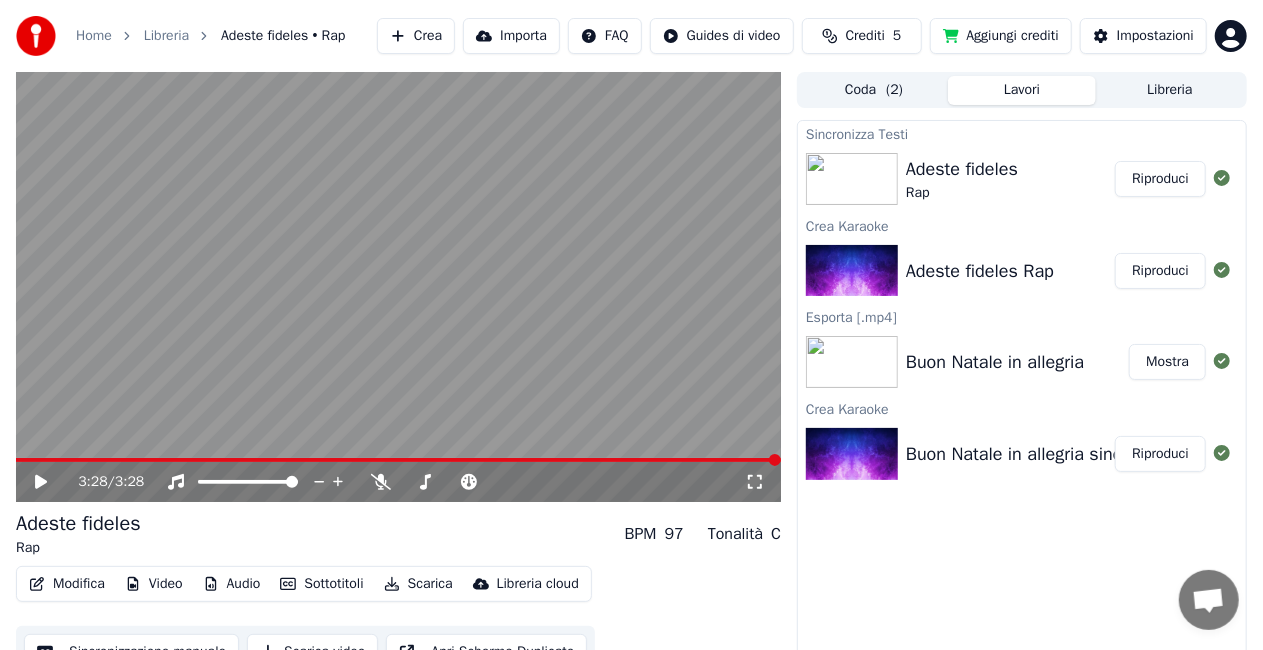 click on "Riproduci" at bounding box center (1160, 179) 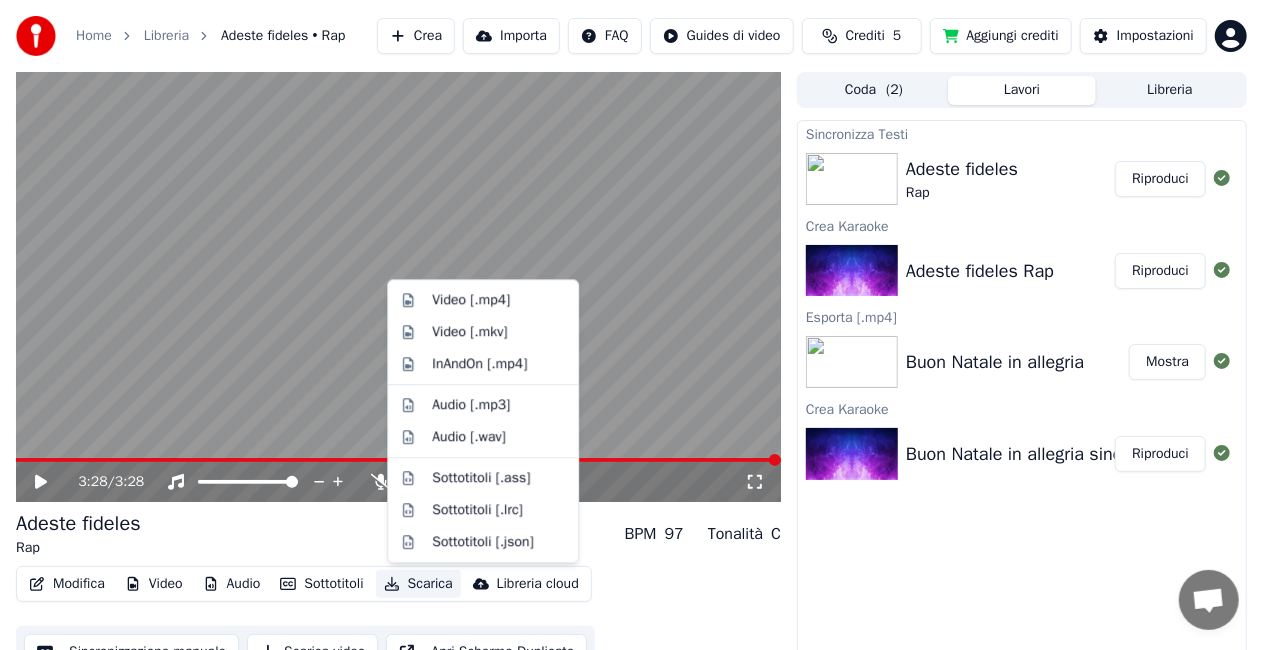 click on "Scarica" at bounding box center (418, 584) 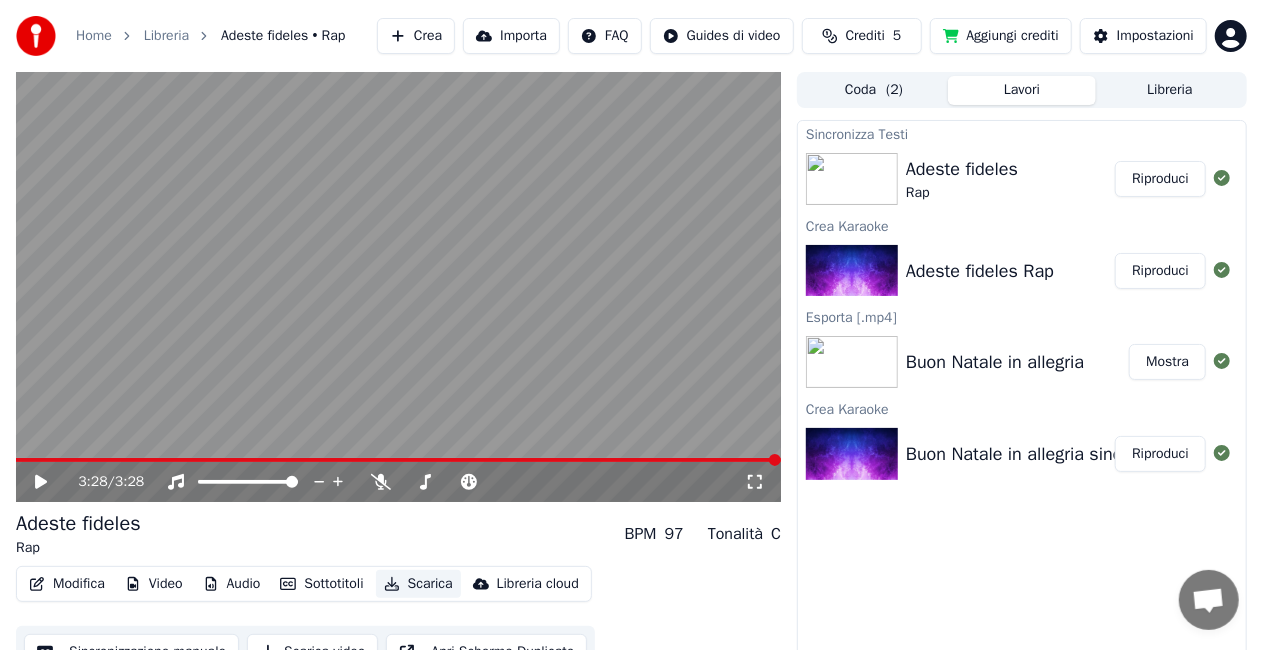 click on "Scarica" at bounding box center [418, 584] 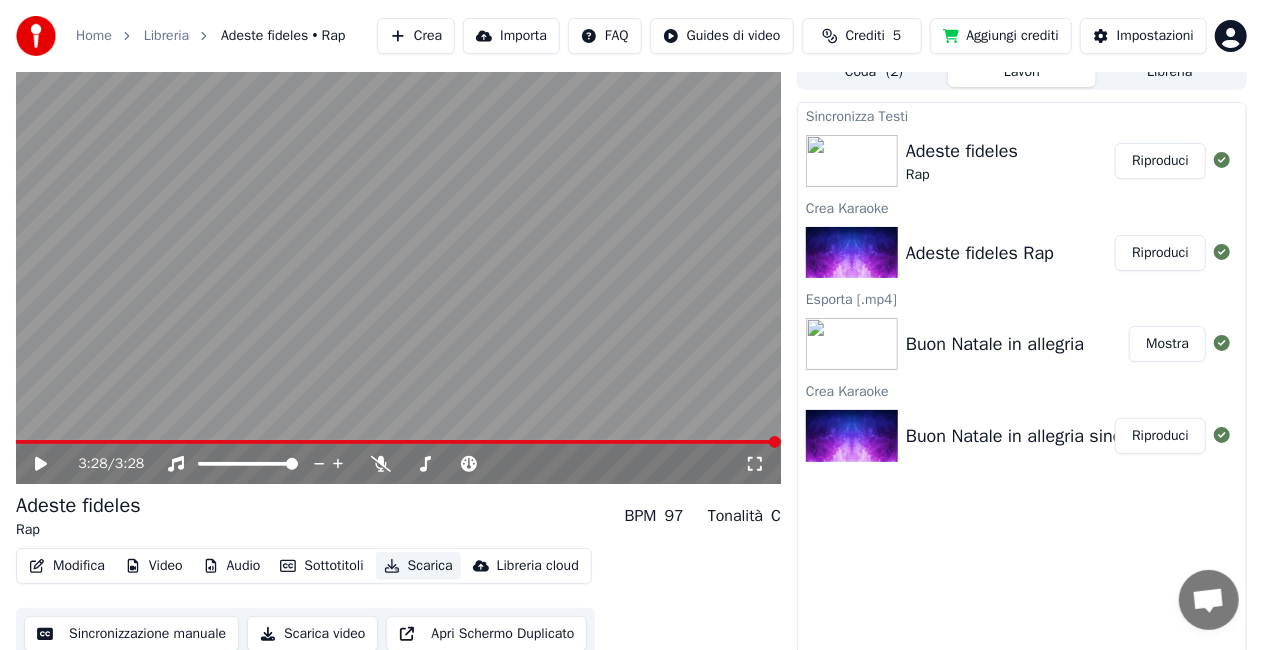 scroll, scrollTop: 28, scrollLeft: 0, axis: vertical 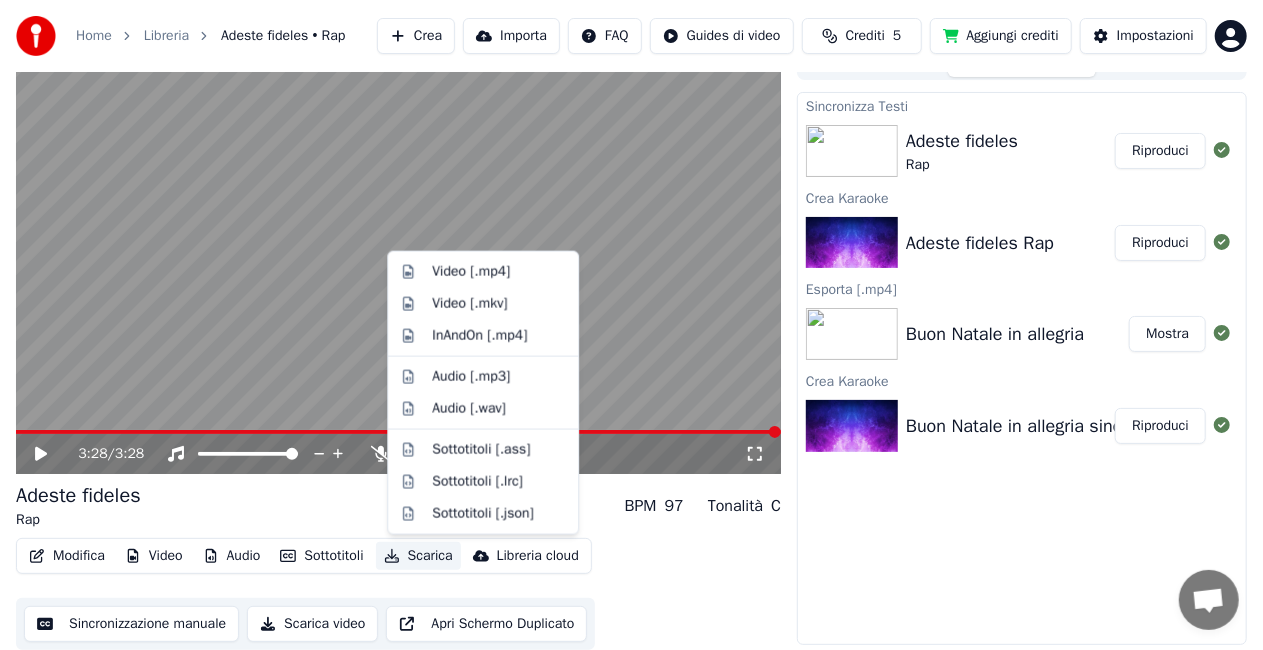 click on "Scarica" at bounding box center [418, 556] 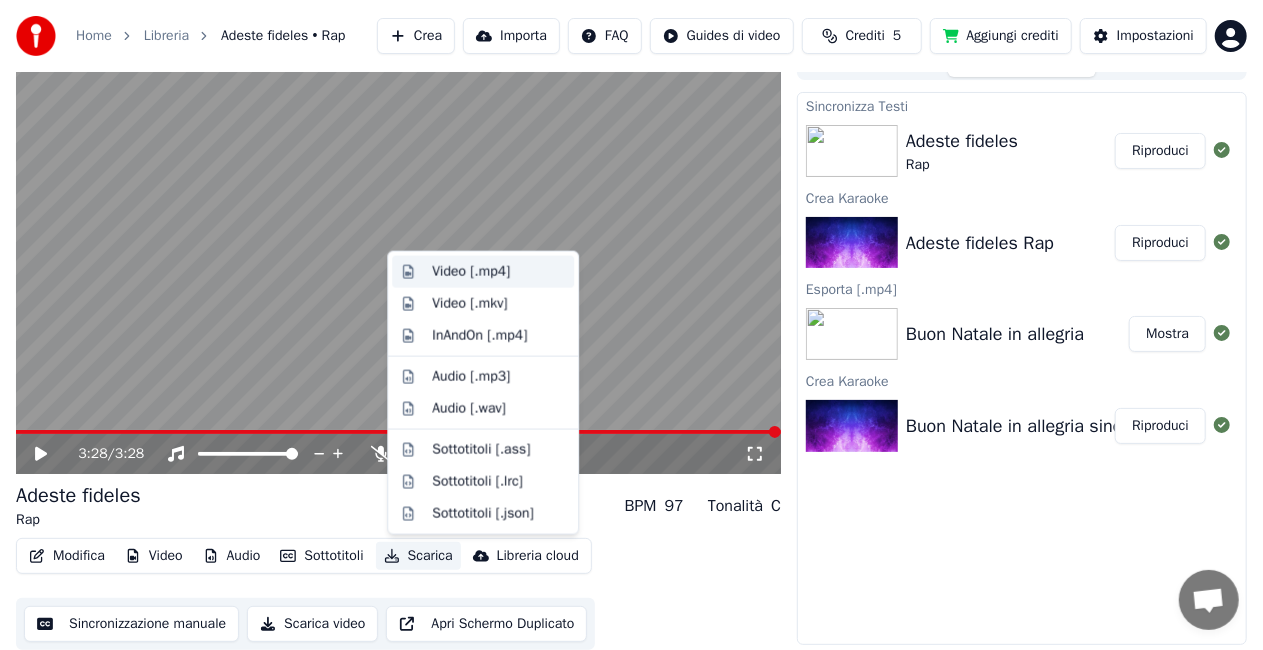 click on "Video [.mp4]" at bounding box center (471, 272) 